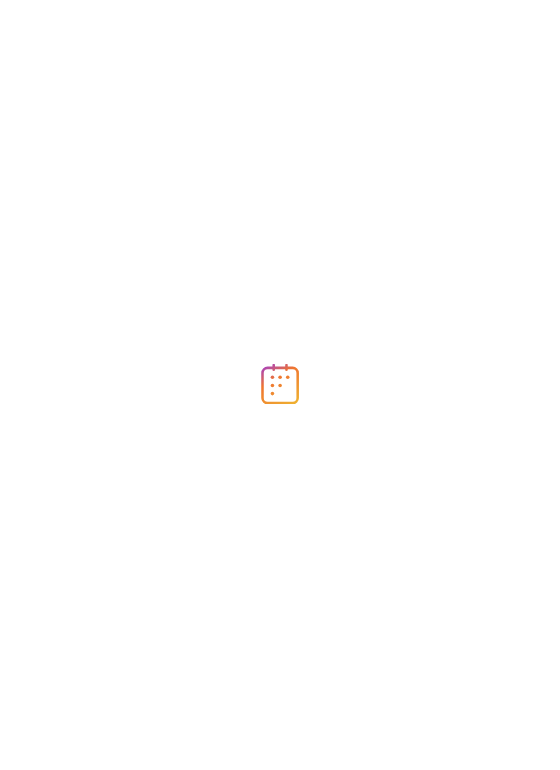 scroll, scrollTop: 0, scrollLeft: 0, axis: both 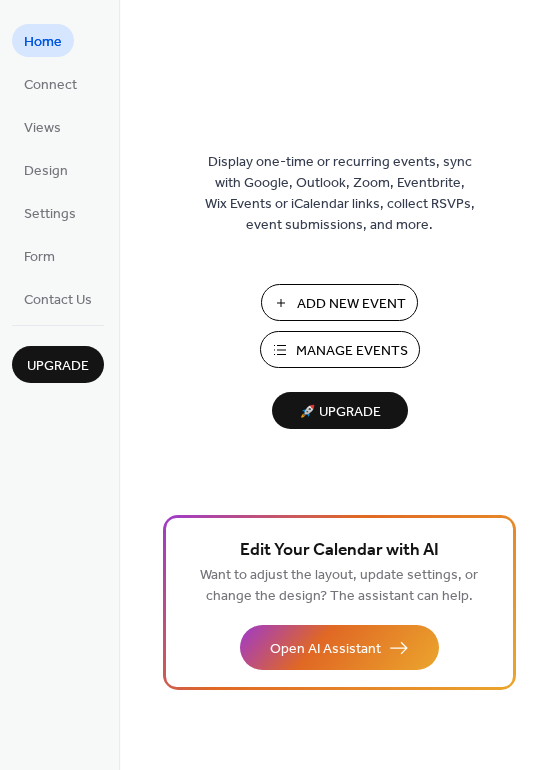 click on "Manage Events" at bounding box center [352, 351] 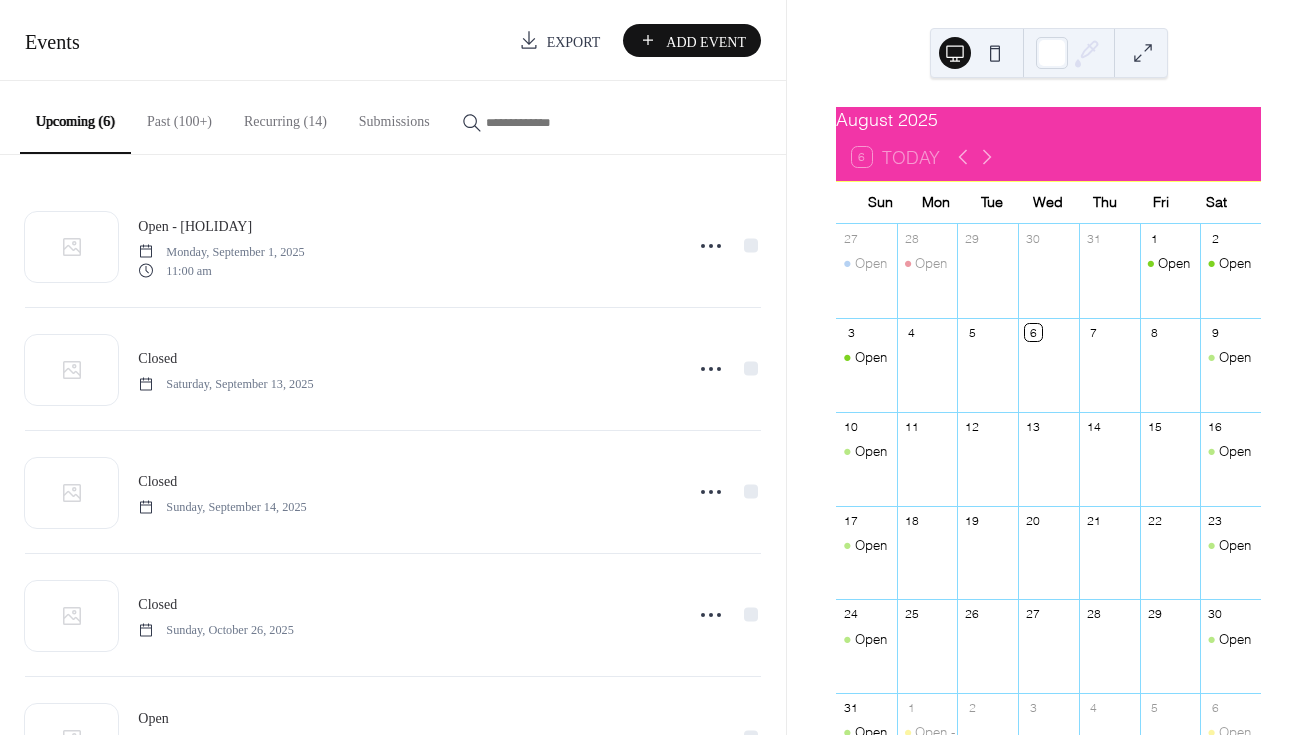 scroll, scrollTop: 0, scrollLeft: 0, axis: both 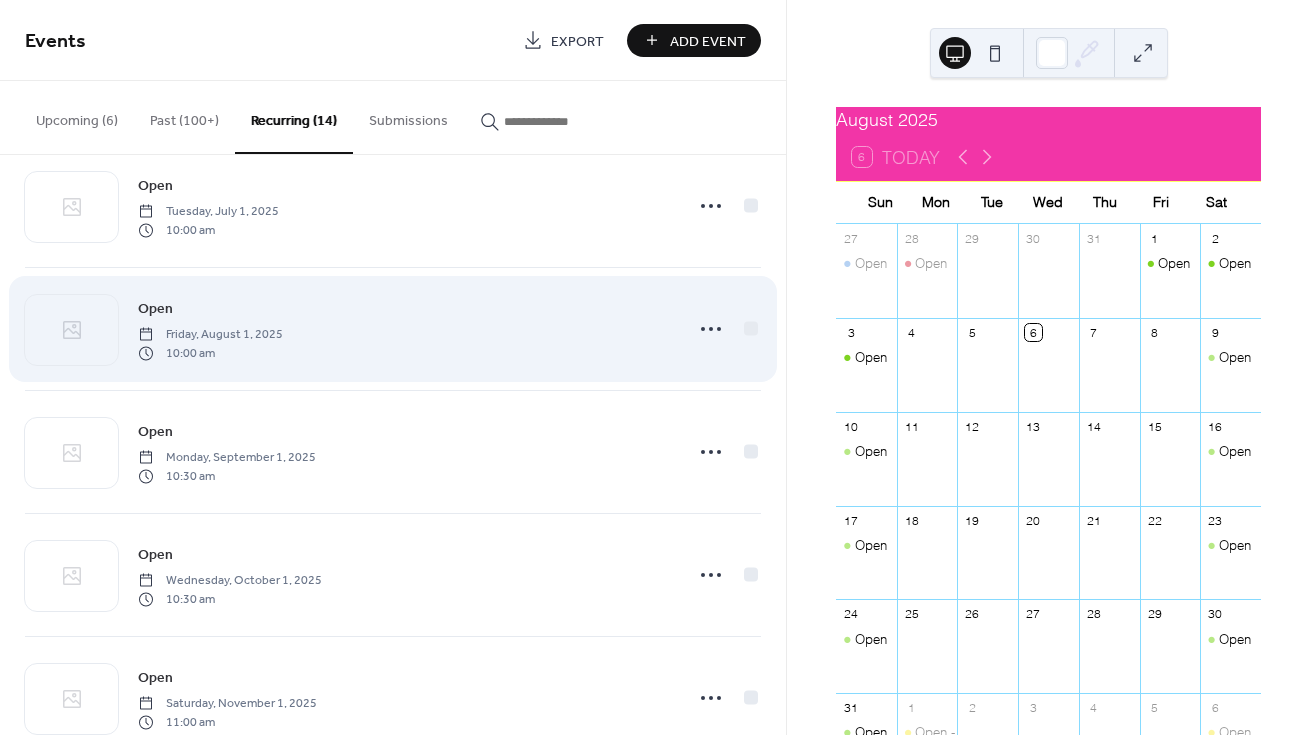 click on "Open [DAY], [MONTH] [DAY], [YEAR] [TIME]" at bounding box center [404, 329] 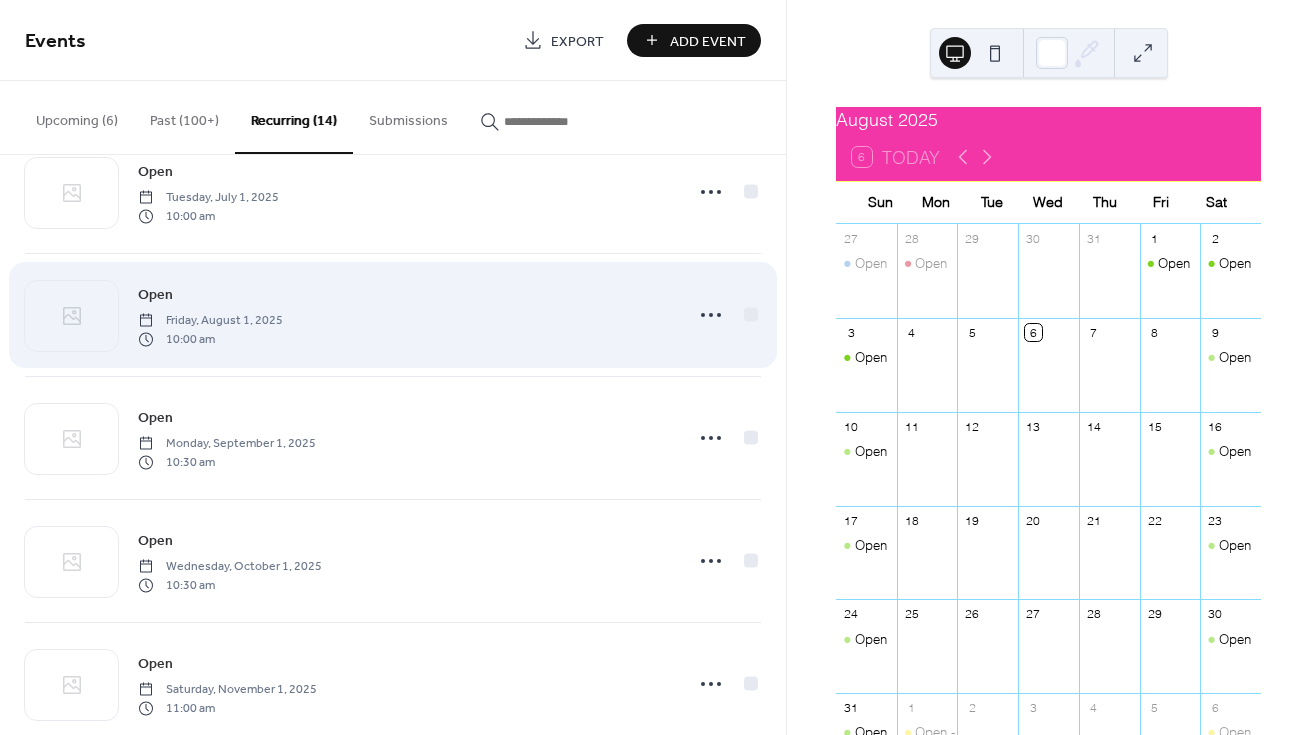 scroll, scrollTop: 1075, scrollLeft: 0, axis: vertical 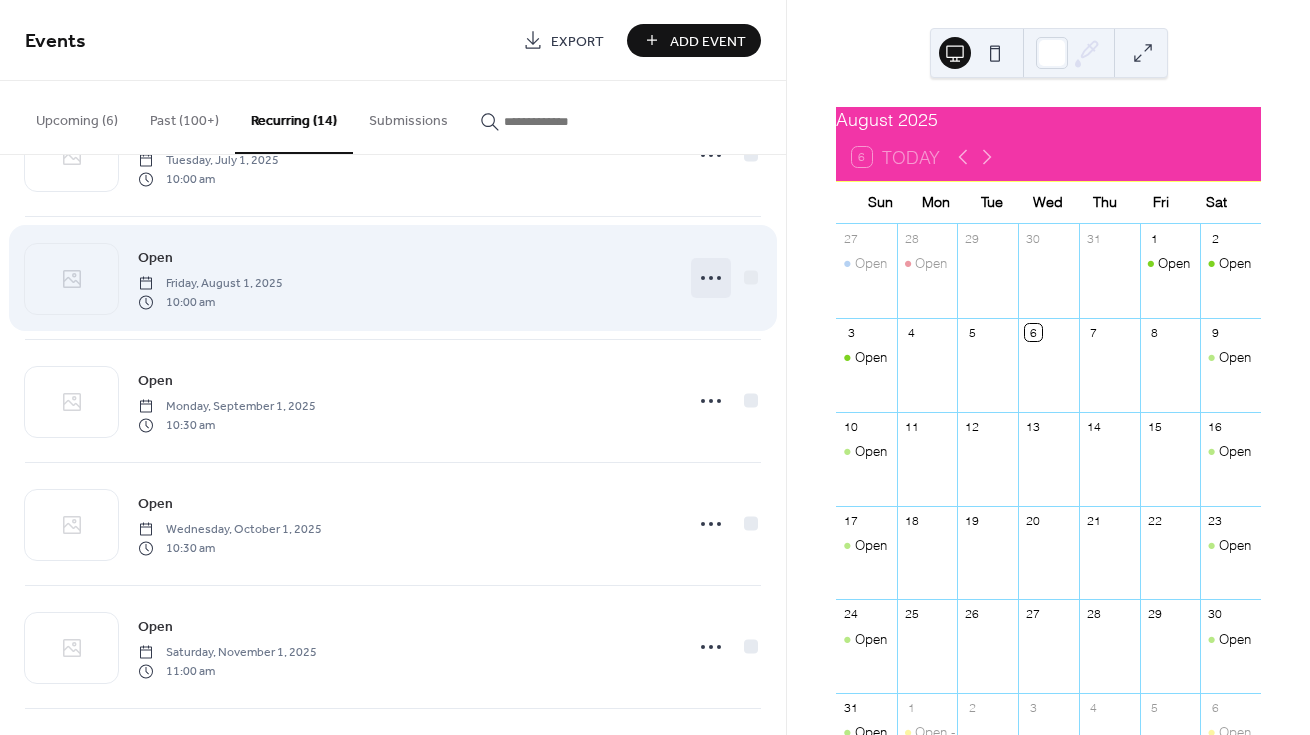 click 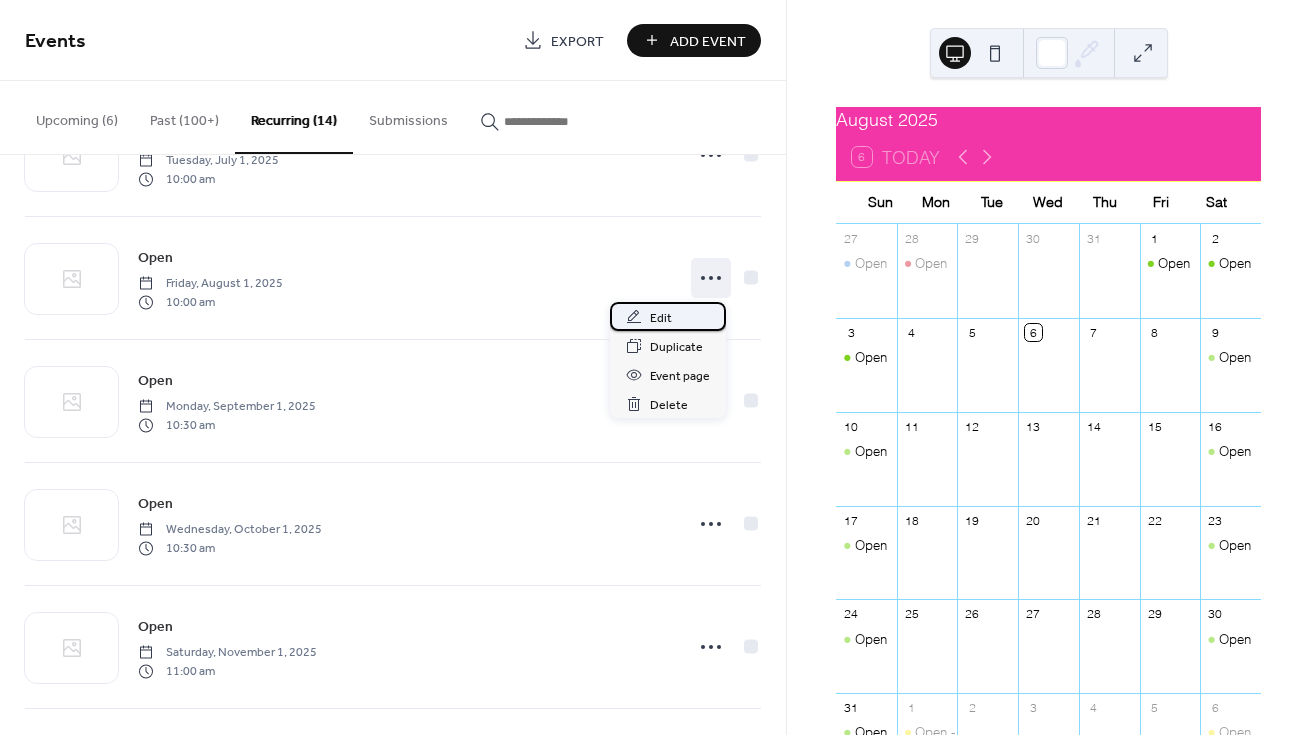 click on "Edit" at bounding box center (661, 318) 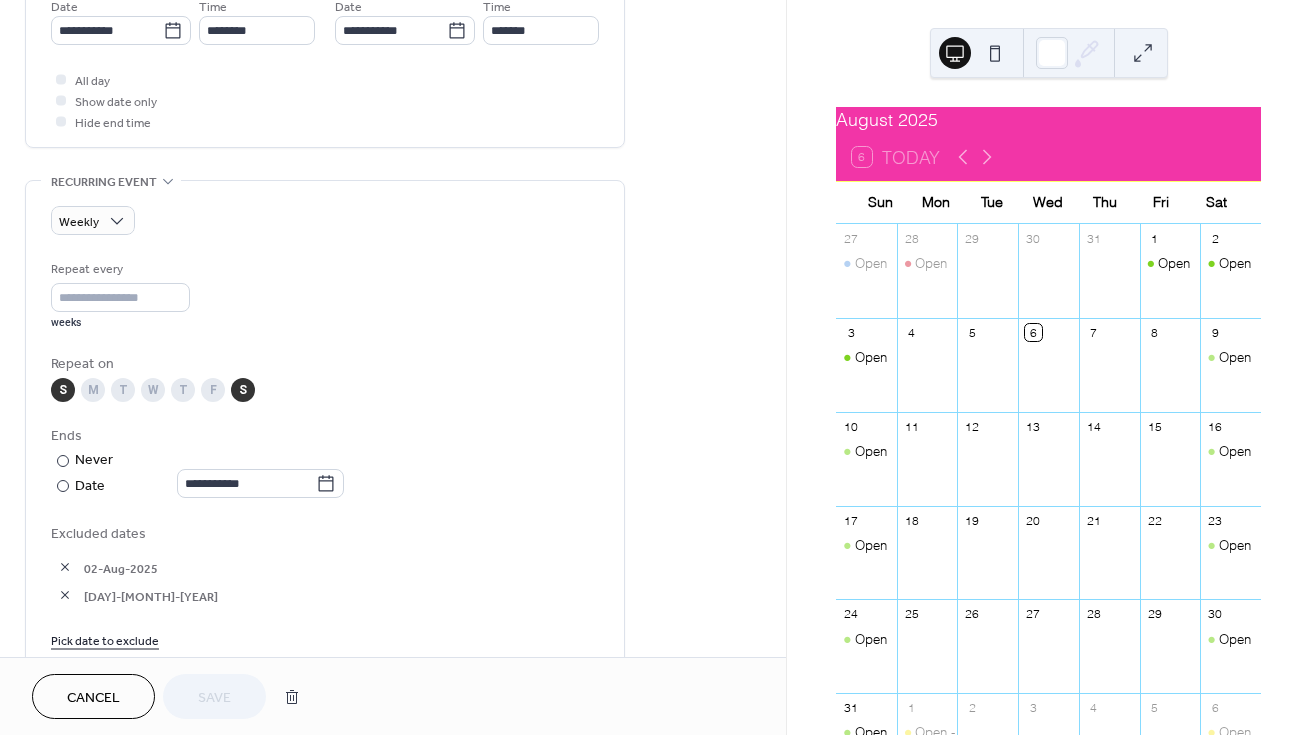 scroll, scrollTop: 723, scrollLeft: 0, axis: vertical 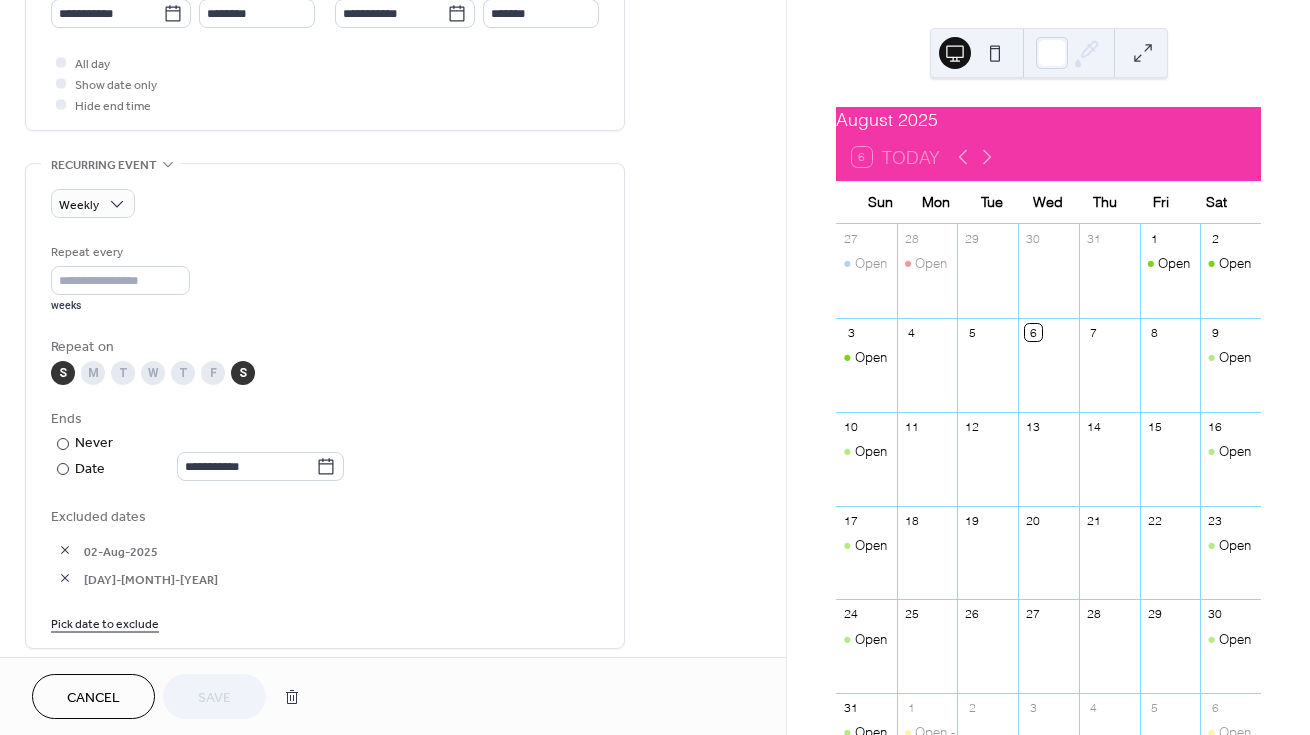 click on "Pick date to exclude" at bounding box center (105, 622) 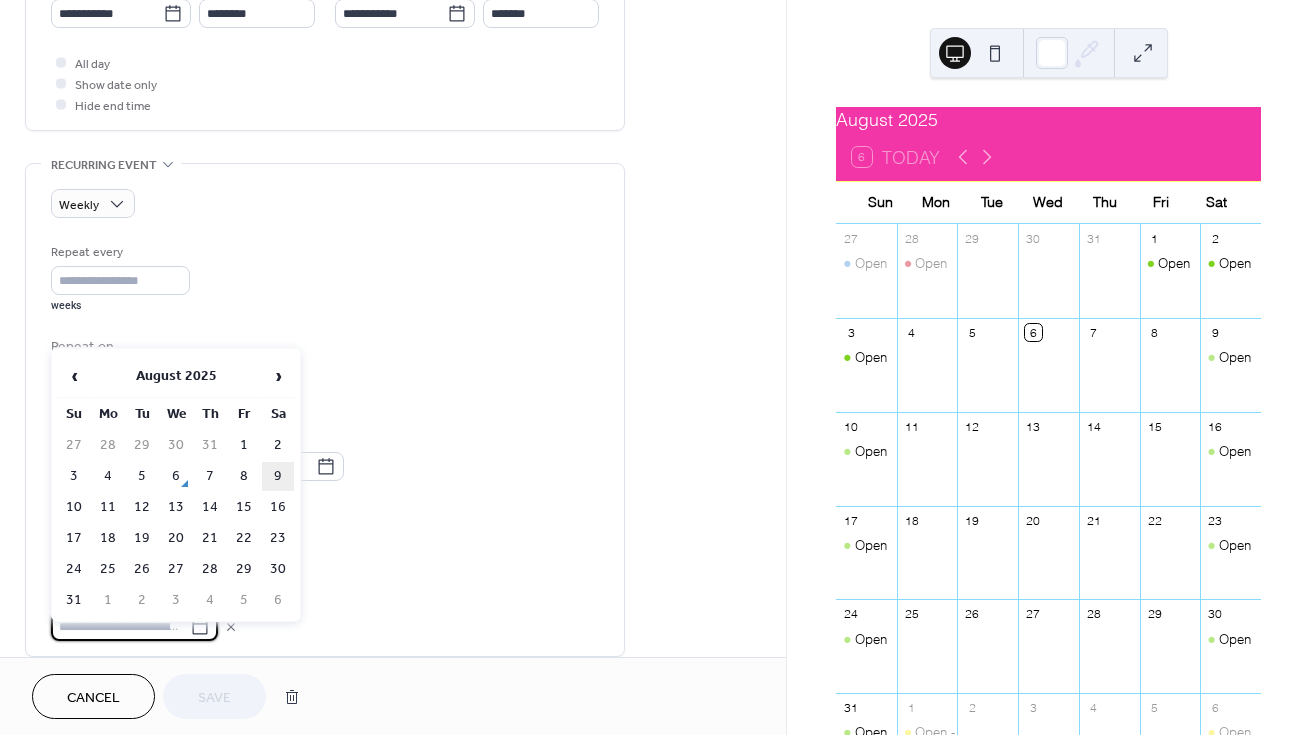 click on "9" at bounding box center [278, 476] 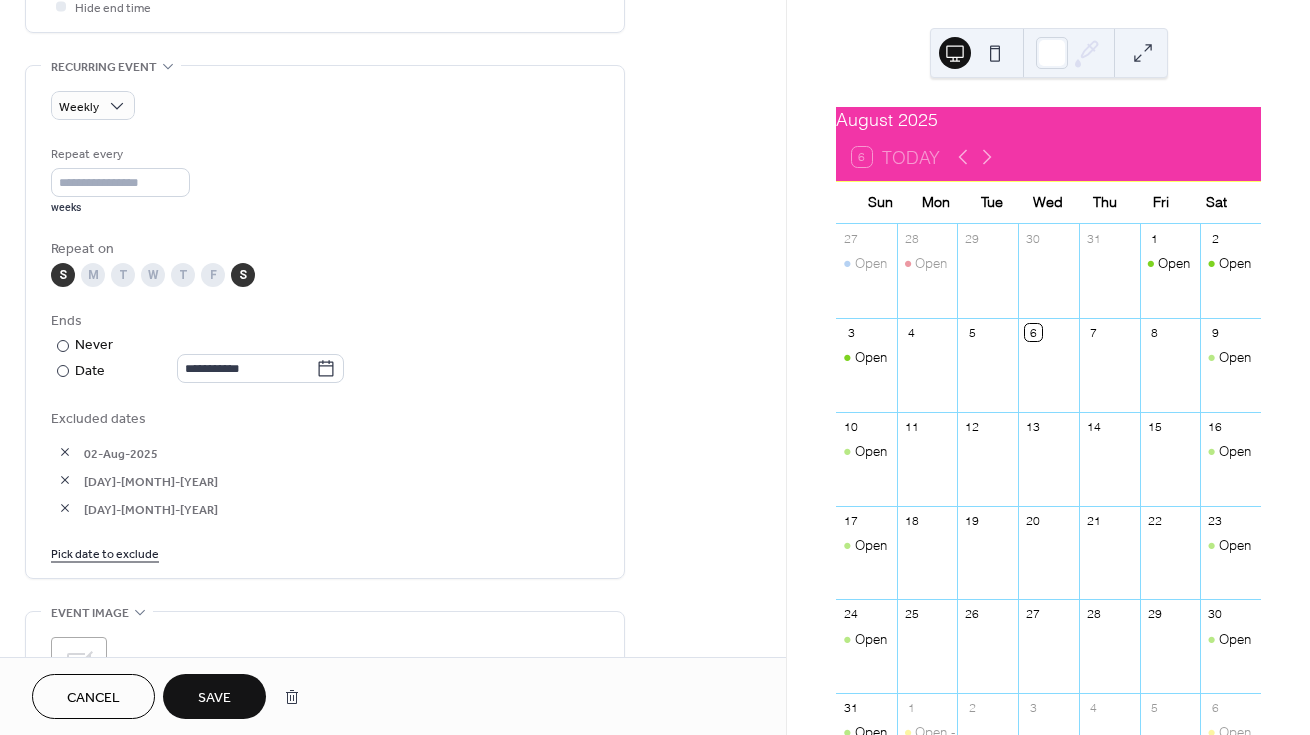 scroll, scrollTop: 830, scrollLeft: 0, axis: vertical 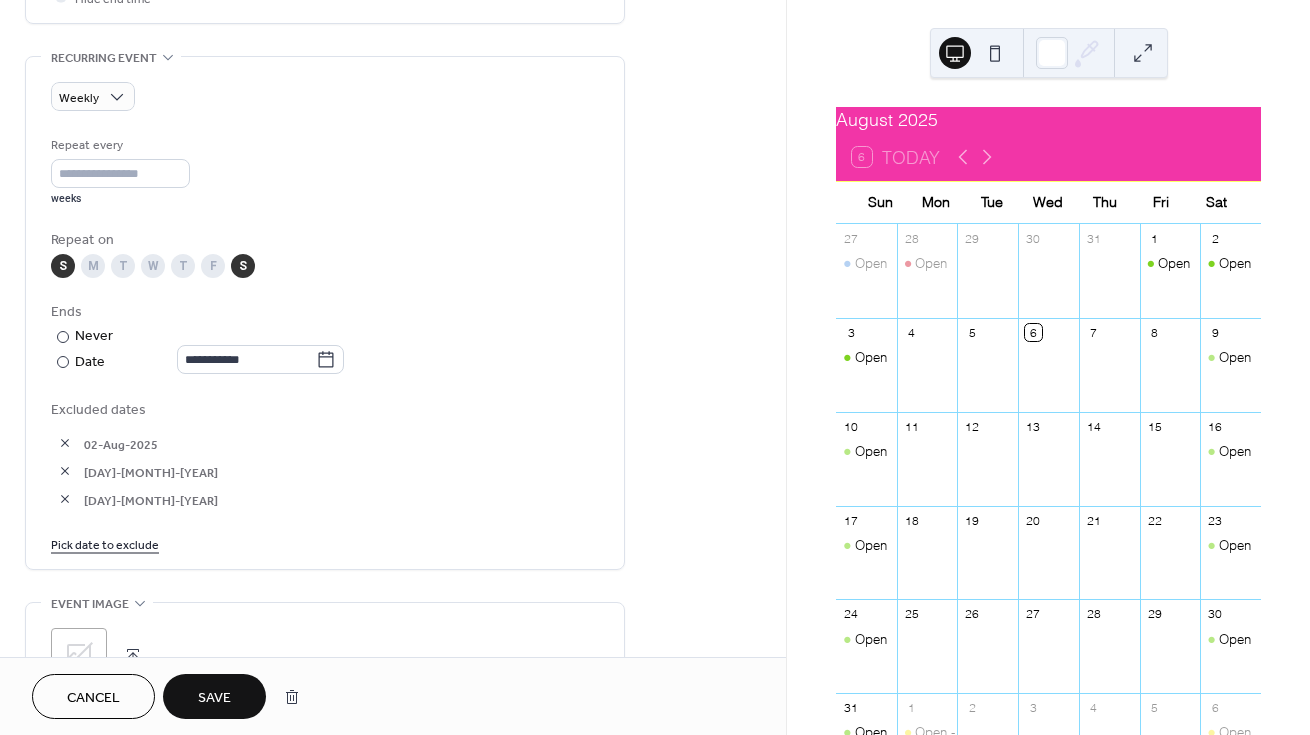 click on "Pick date to exclude" at bounding box center (105, 543) 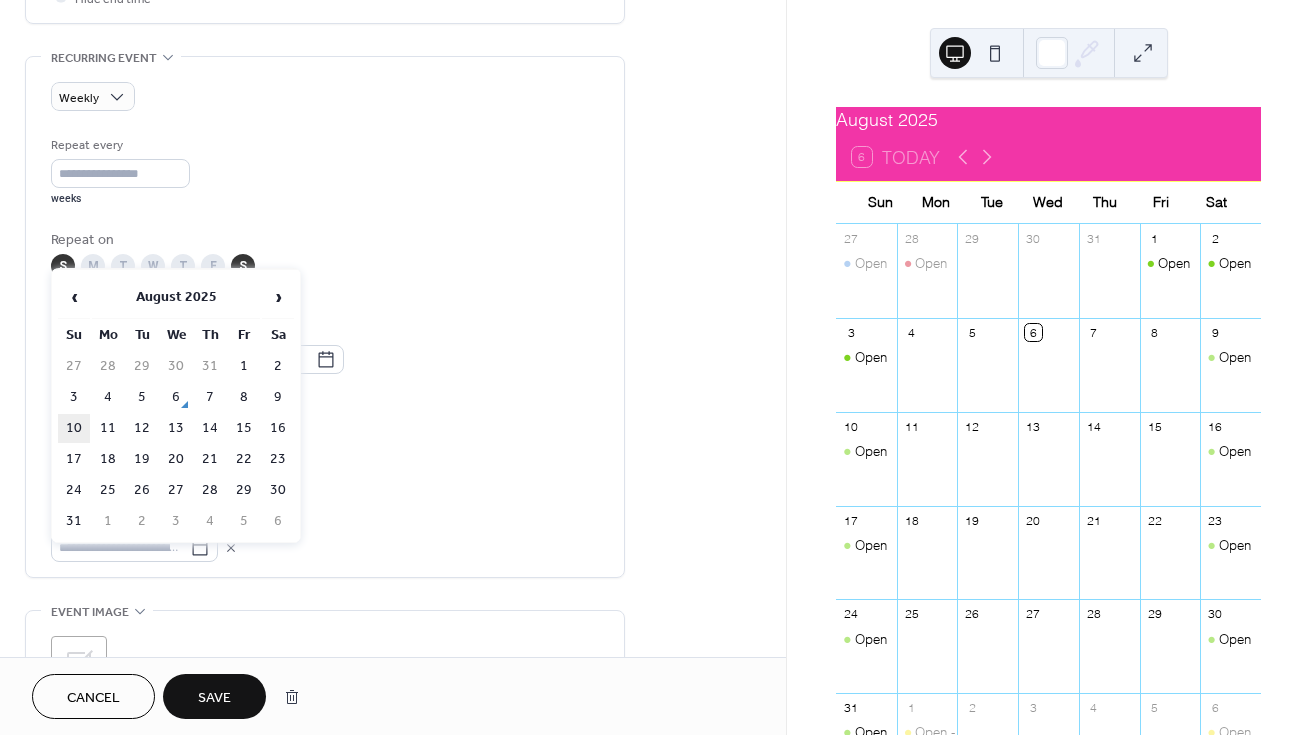 click on "10" at bounding box center (74, 428) 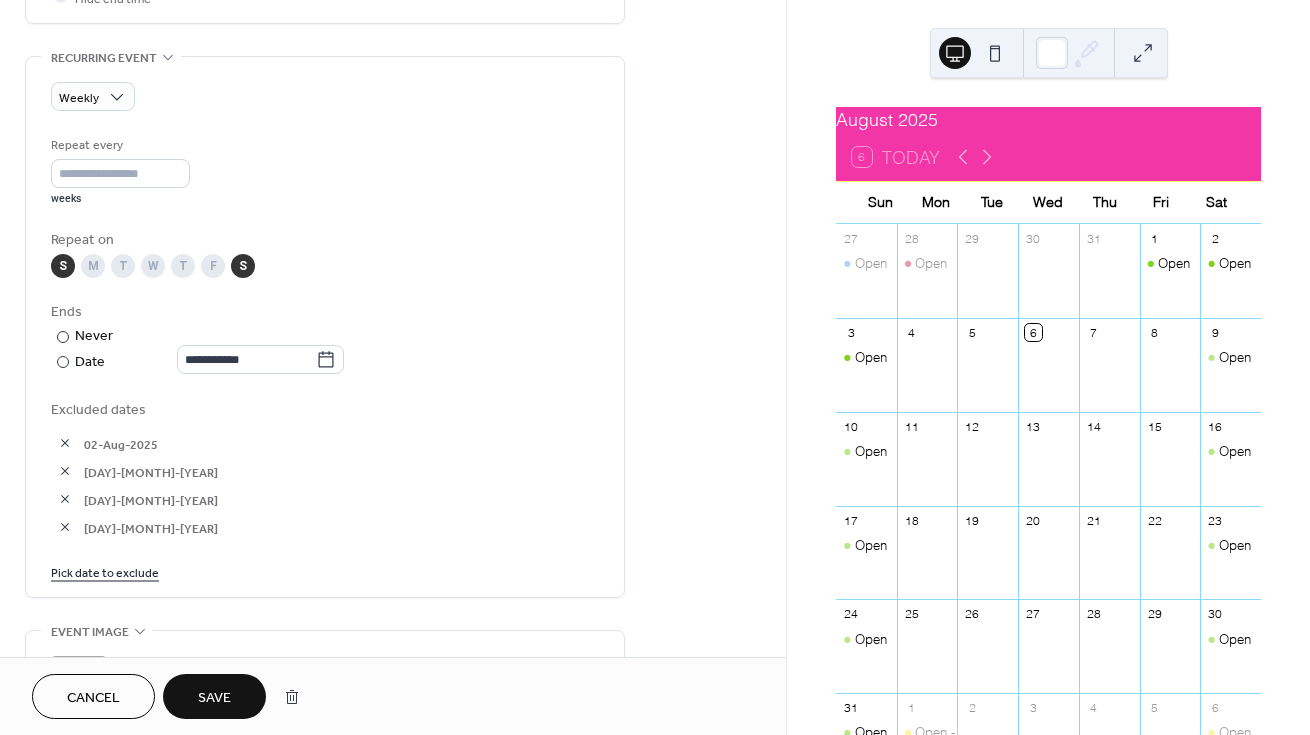 click on "Save" at bounding box center [214, 698] 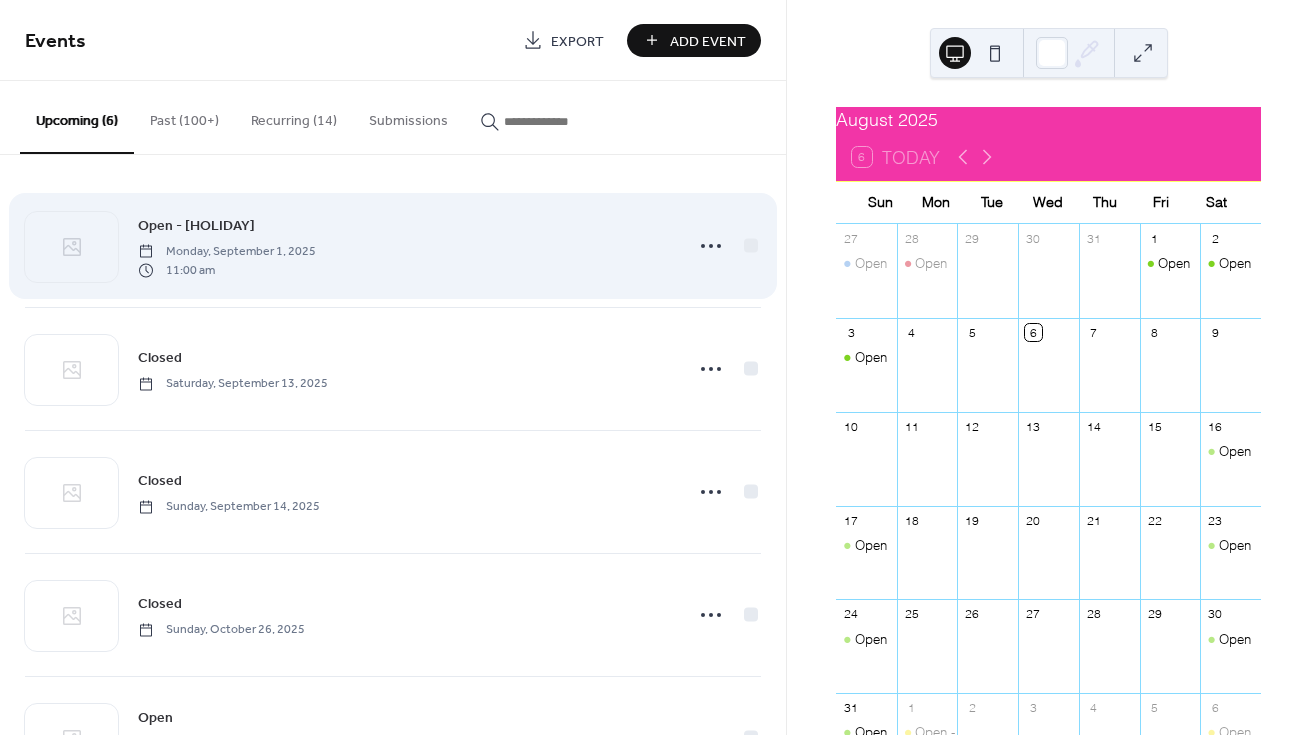 scroll, scrollTop: 0, scrollLeft: 0, axis: both 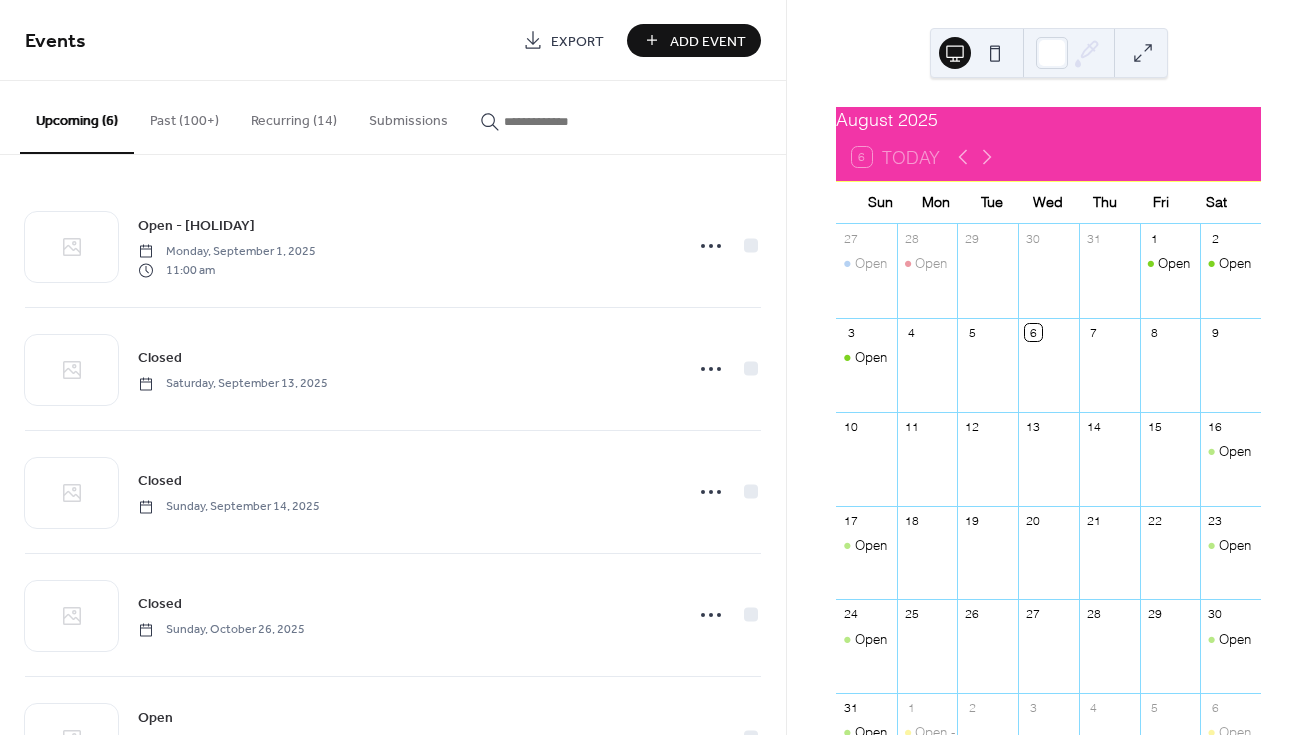 click on "Past (100+)" at bounding box center [184, 116] 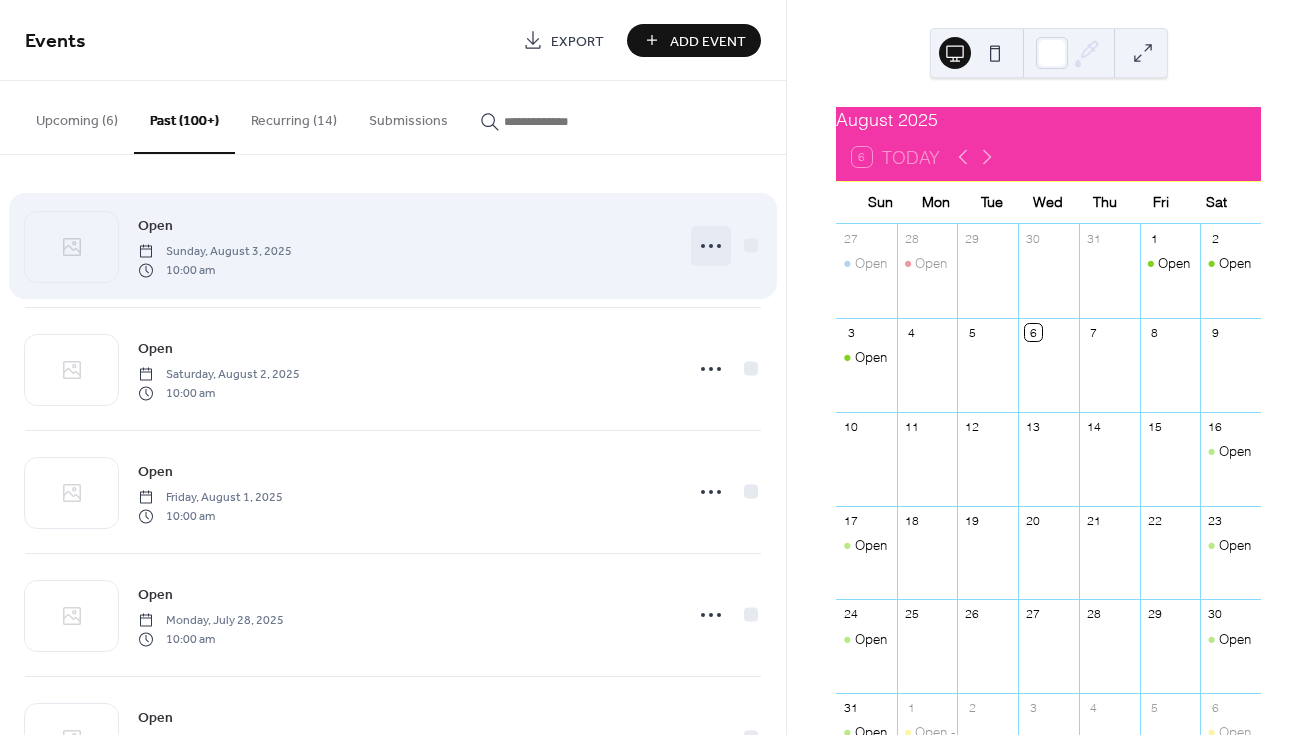 click 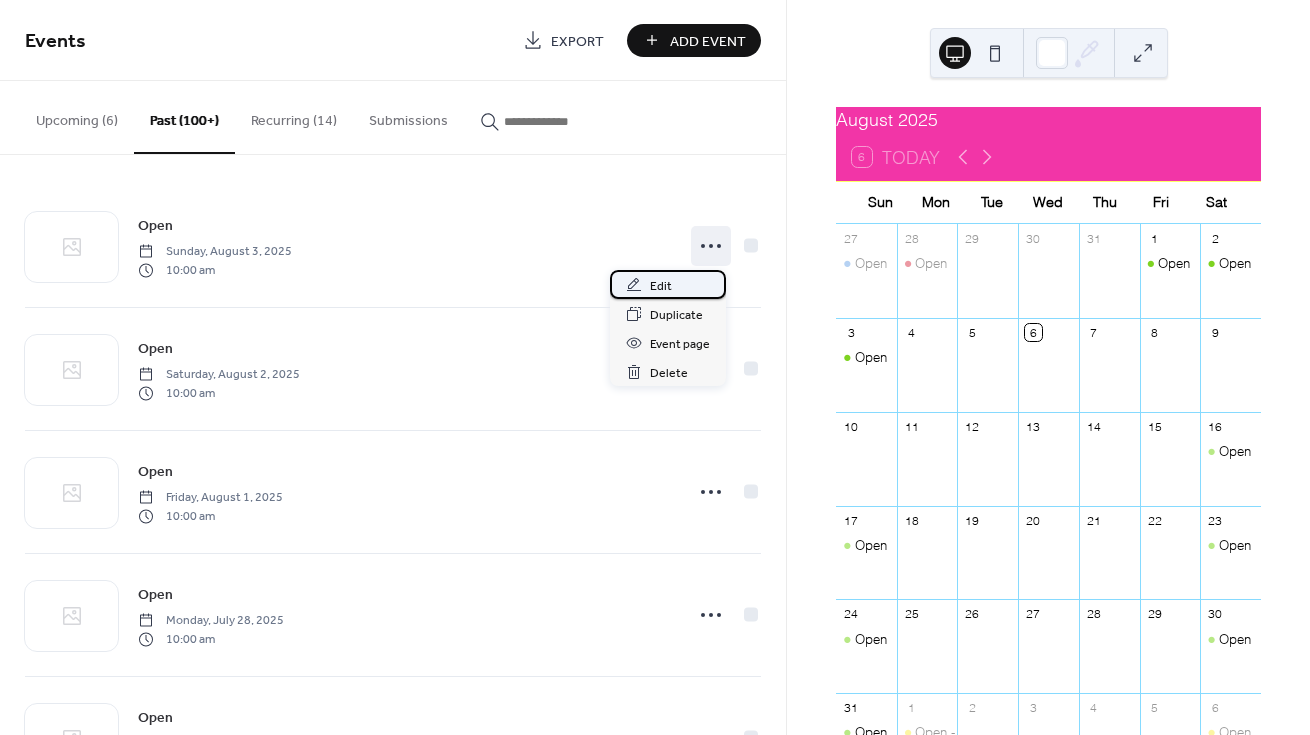 click on "Edit" at bounding box center (668, 284) 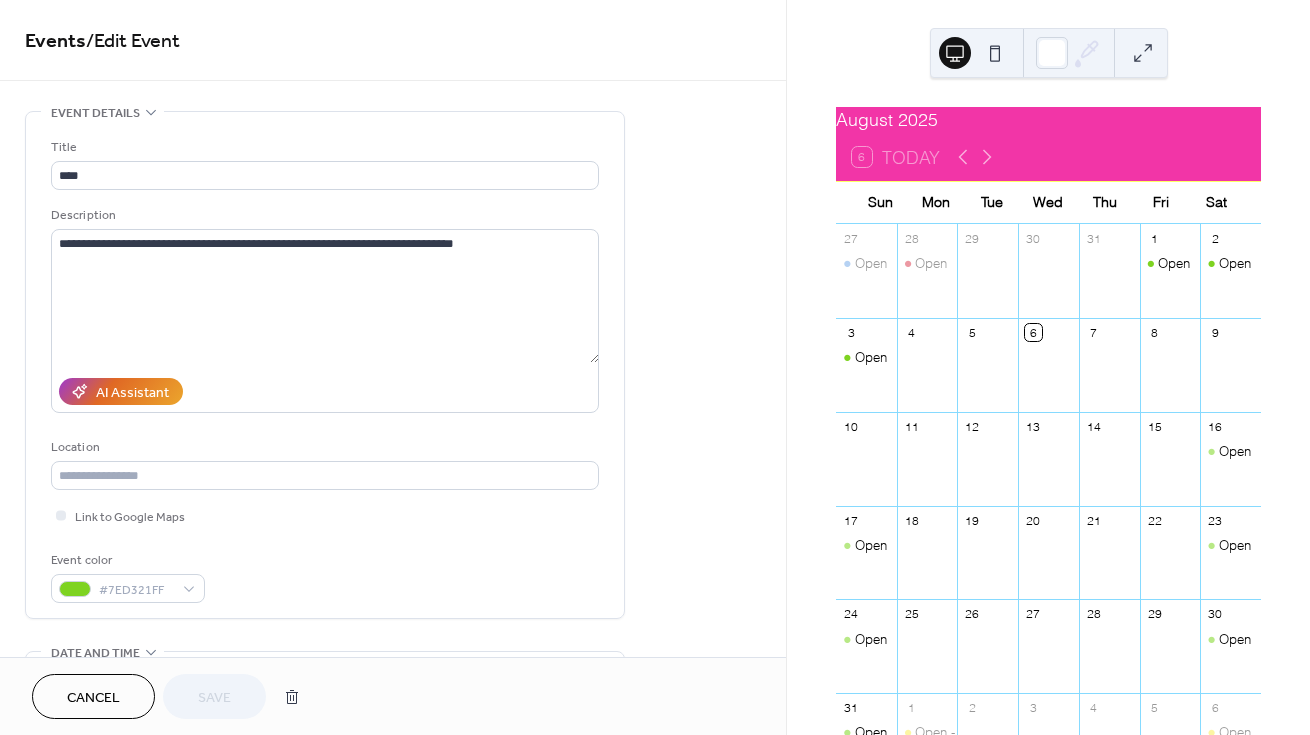 click on "Cancel" at bounding box center [93, 698] 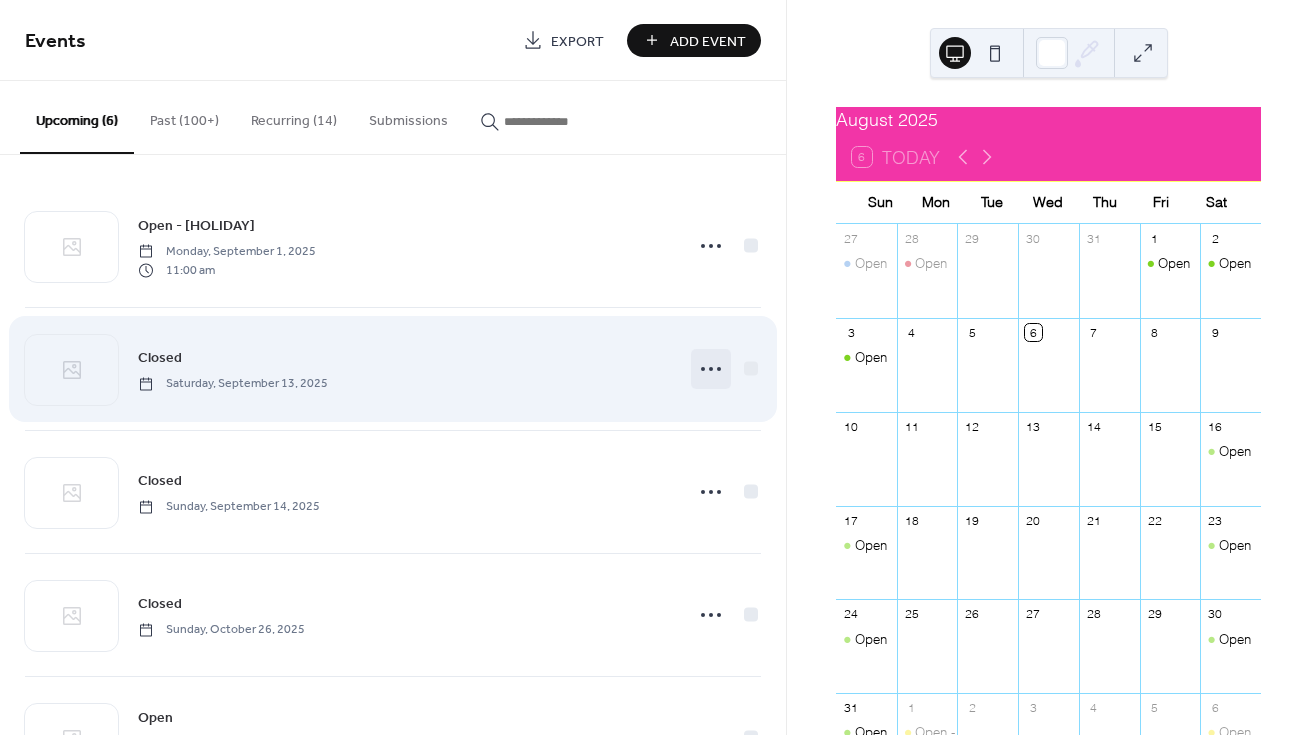 click 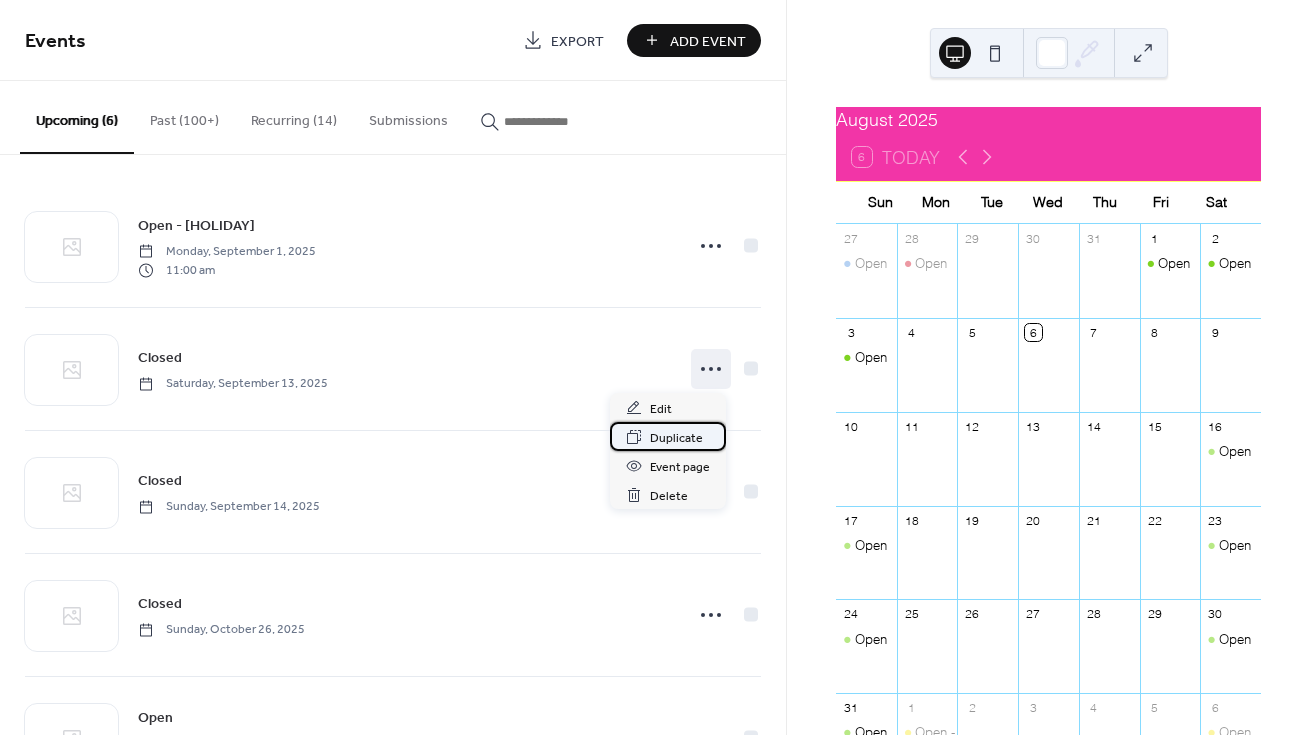 click on "Duplicate" at bounding box center [676, 438] 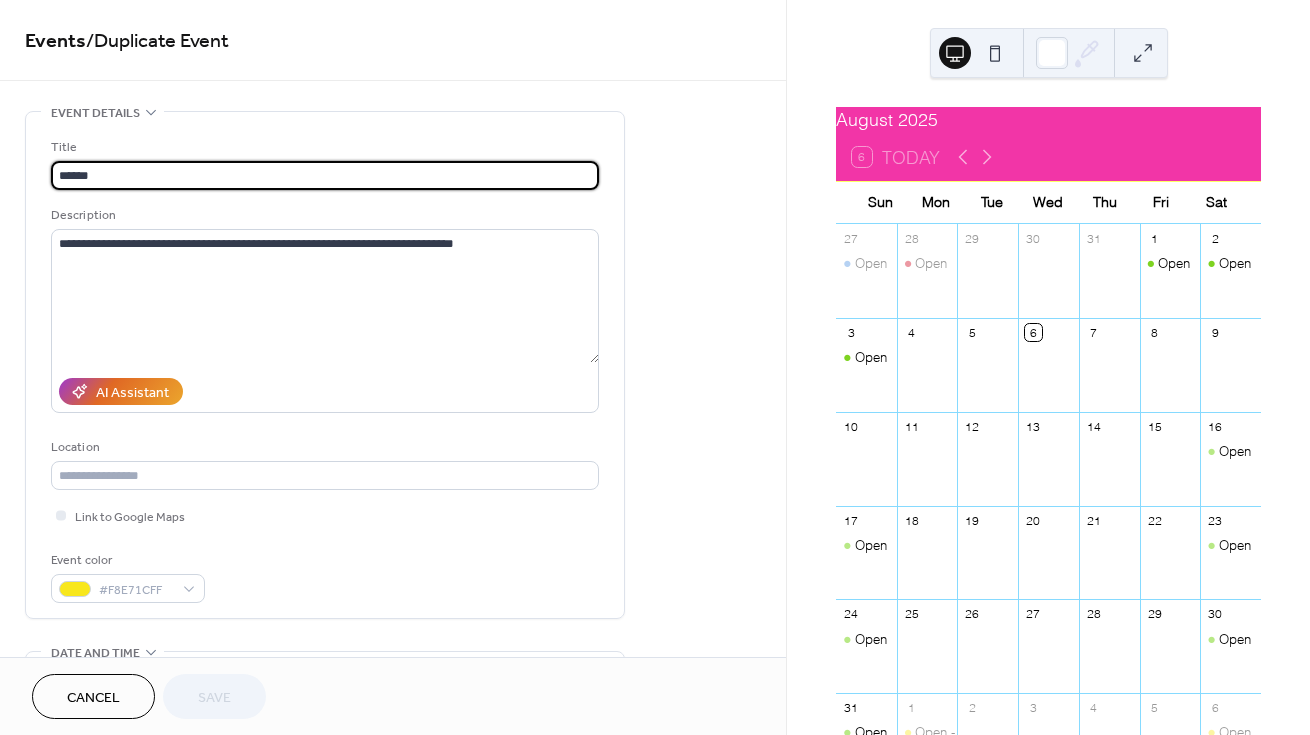 scroll, scrollTop: 0, scrollLeft: 0, axis: both 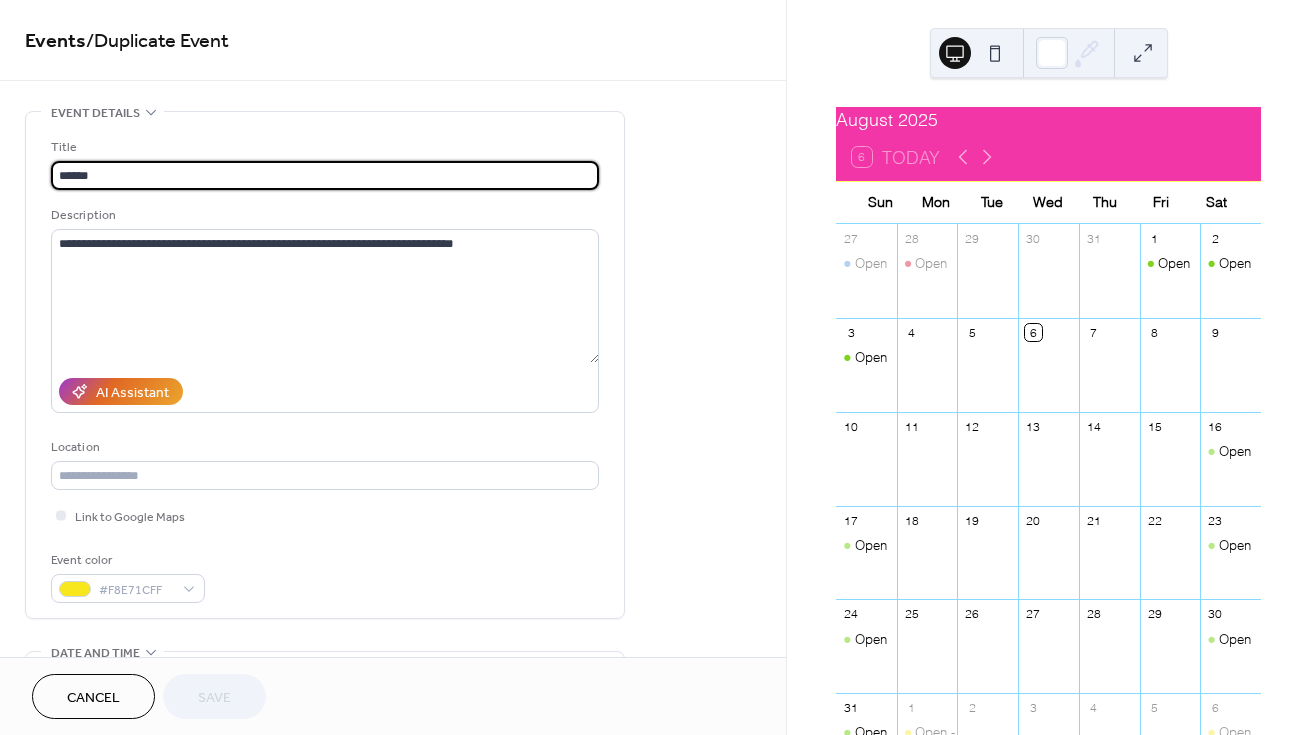 click on "Cancel" at bounding box center [93, 698] 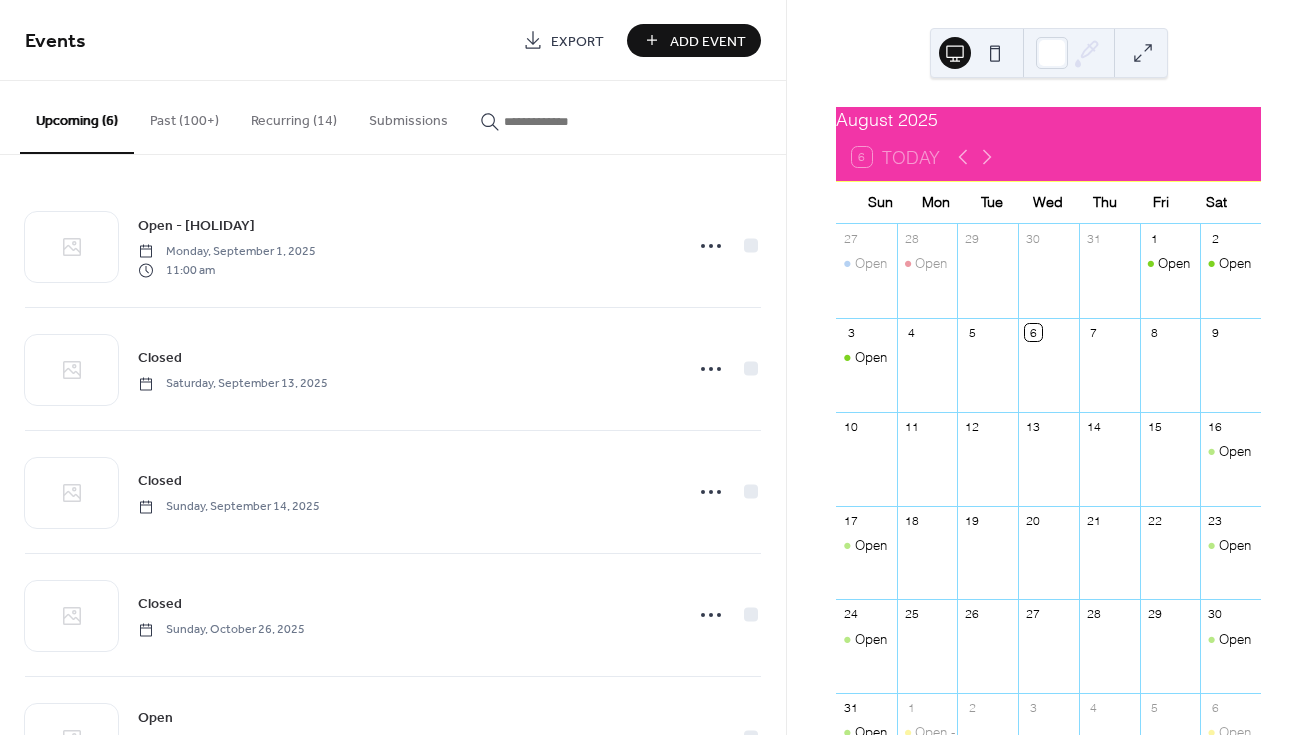 click on "Past (100+)" at bounding box center [184, 116] 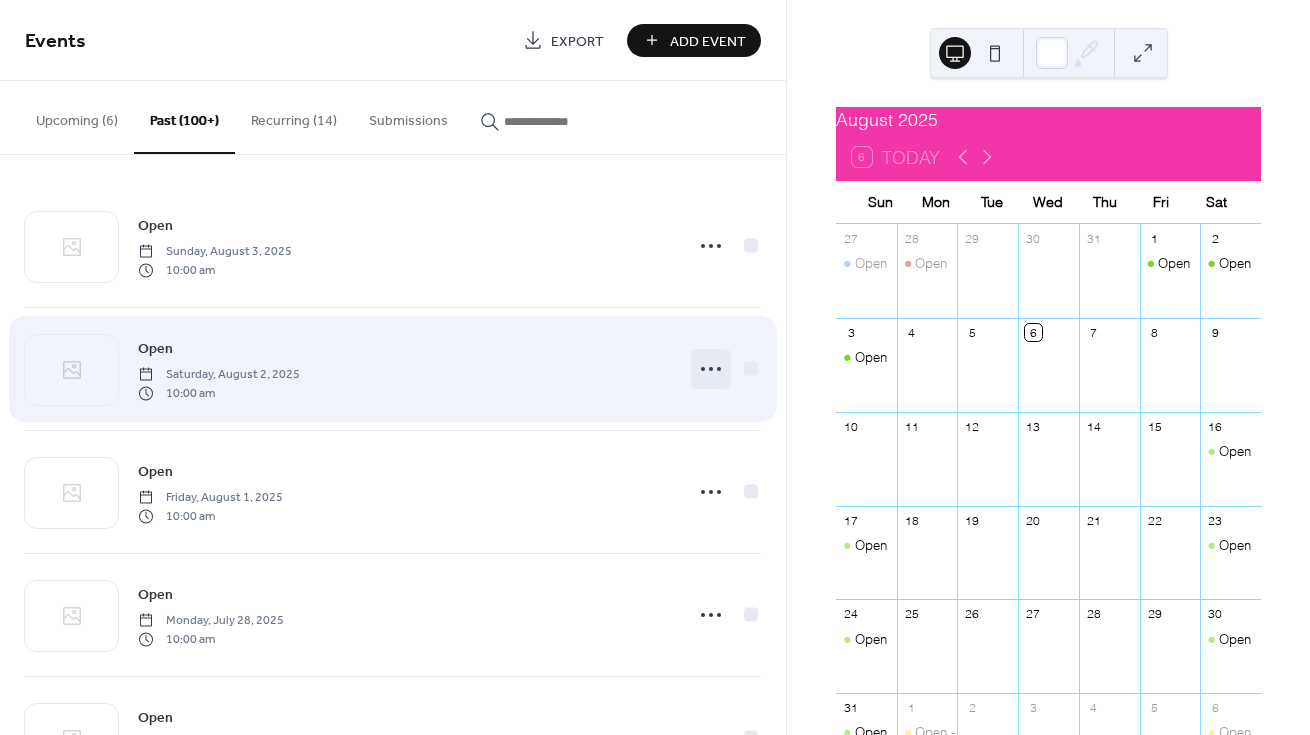 click 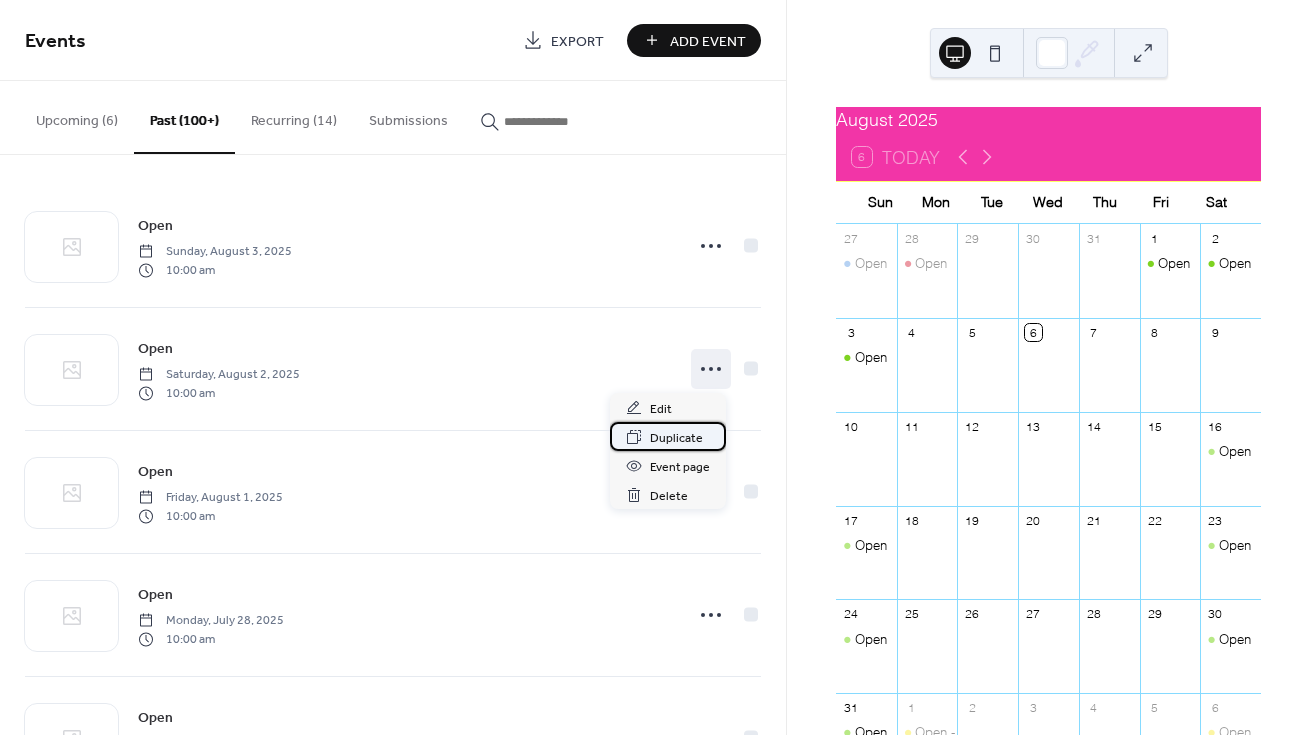 click on "Duplicate" at bounding box center [676, 438] 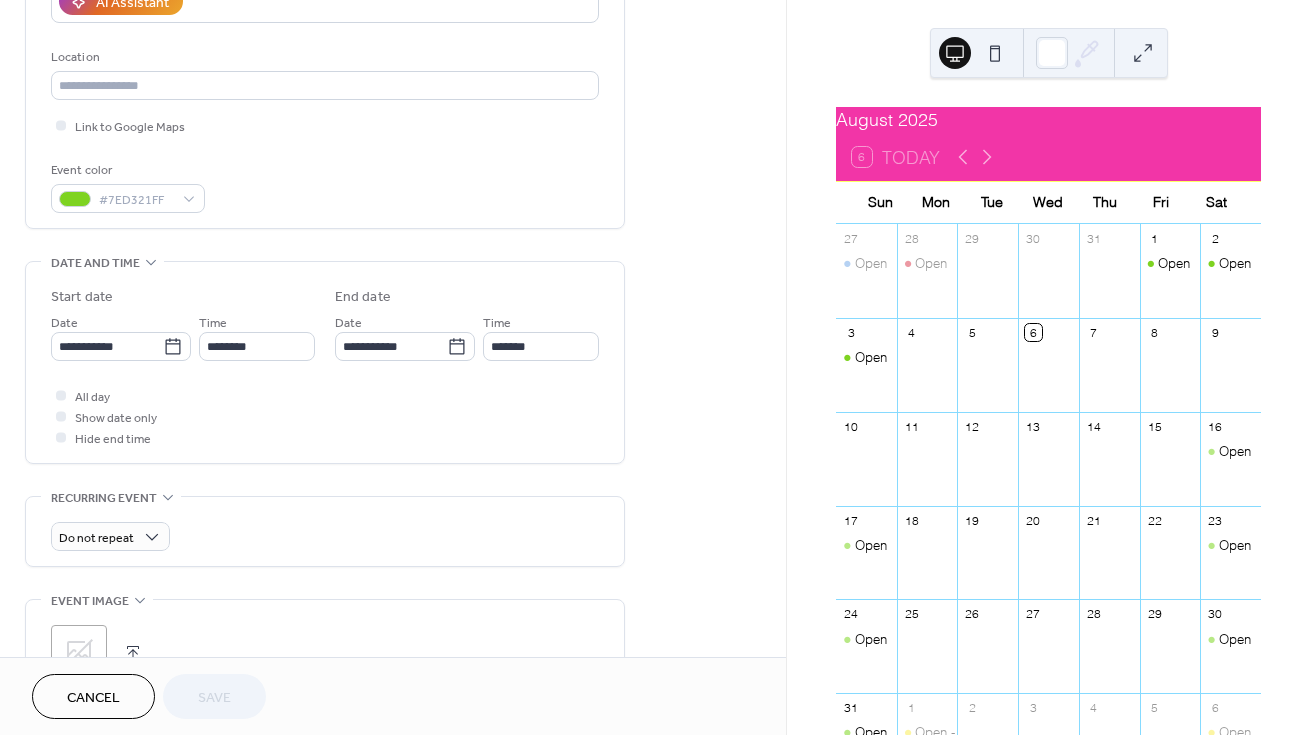 scroll, scrollTop: 392, scrollLeft: 0, axis: vertical 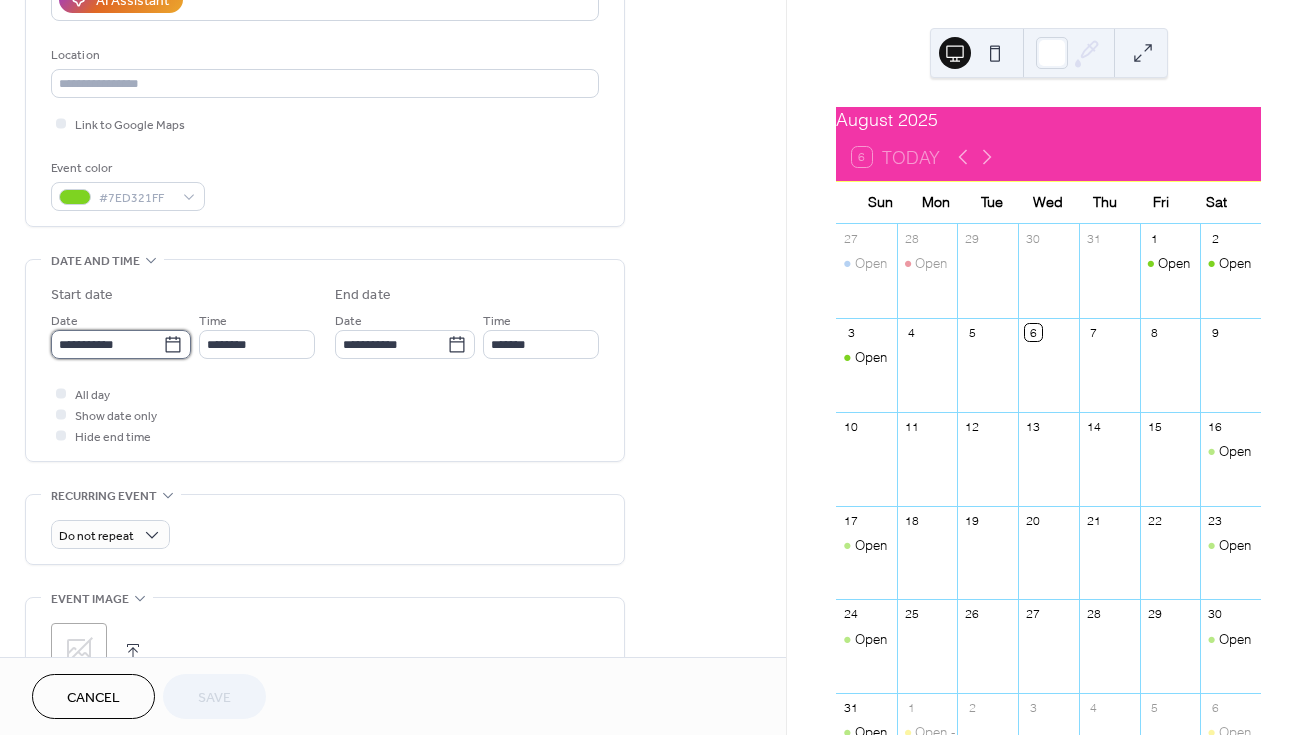 click on "**********" at bounding box center (107, 344) 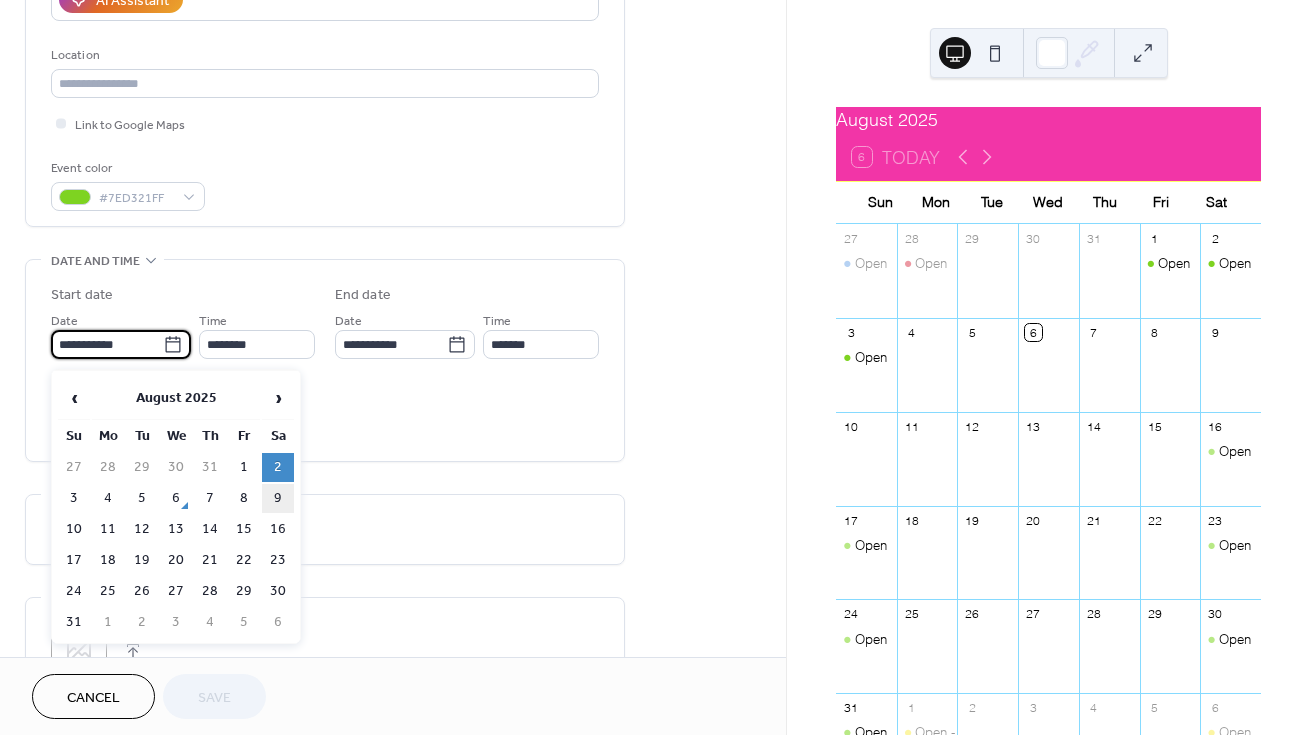 click on "9" at bounding box center [278, 498] 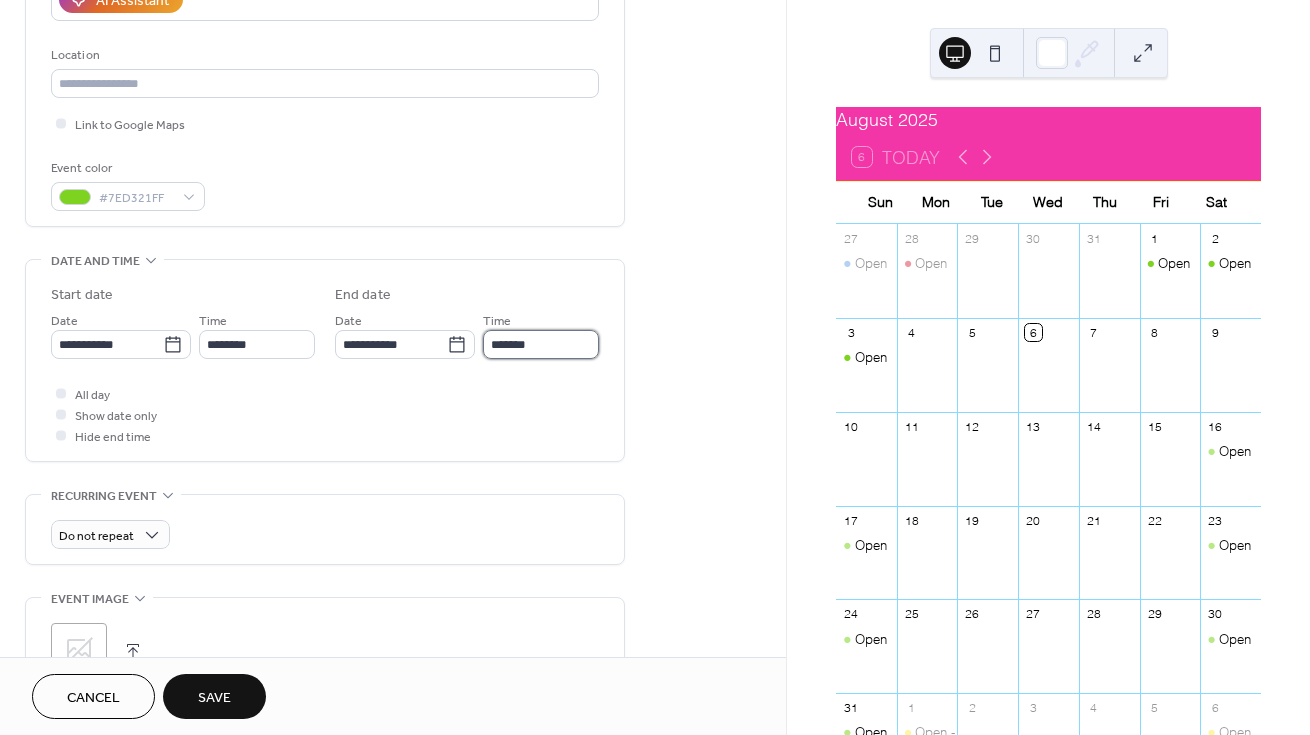 click on "*******" at bounding box center (541, 344) 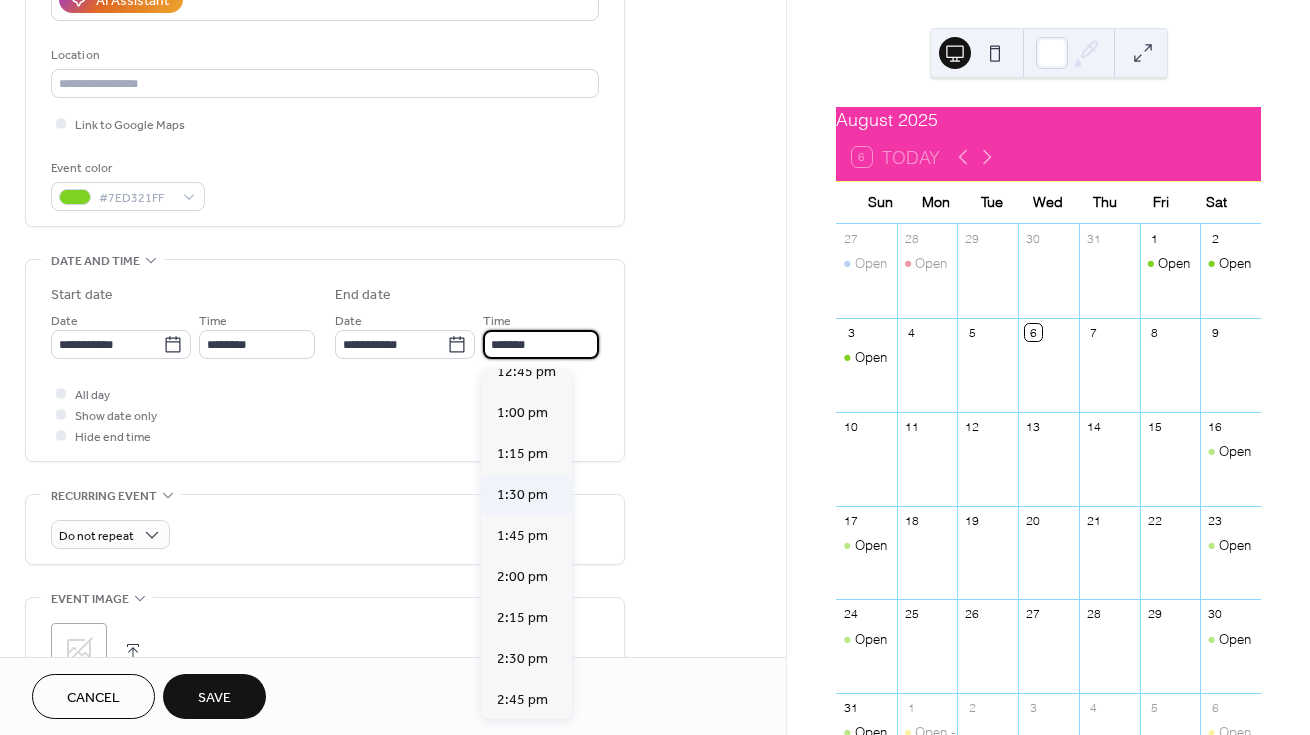scroll, scrollTop: 414, scrollLeft: 0, axis: vertical 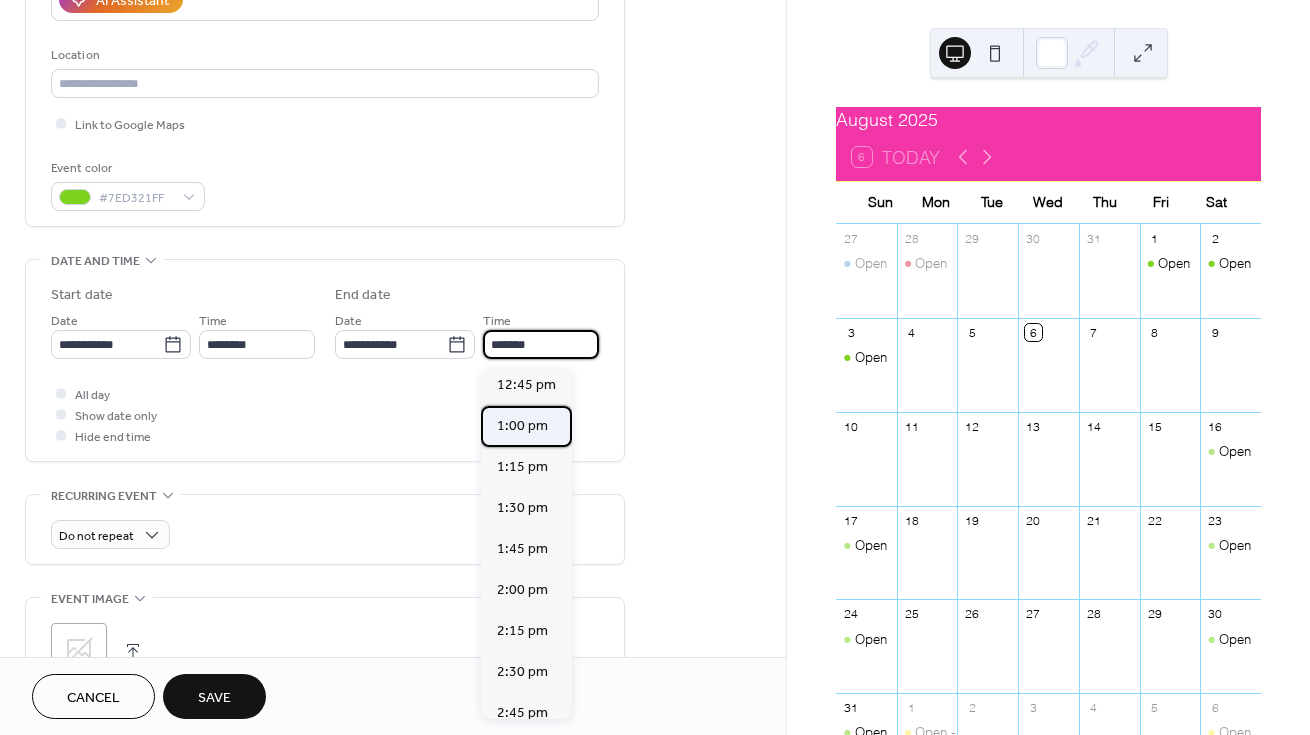 click on "1:00 pm" at bounding box center (522, 426) 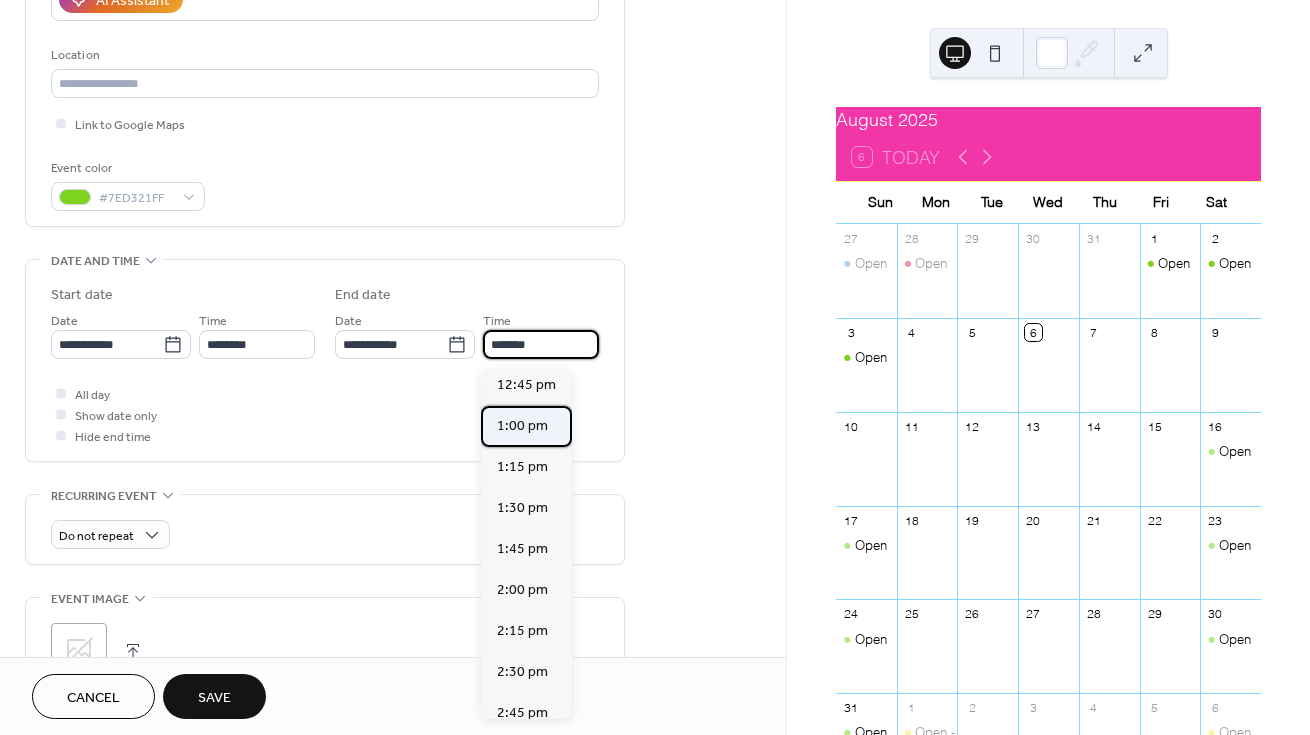 type on "*******" 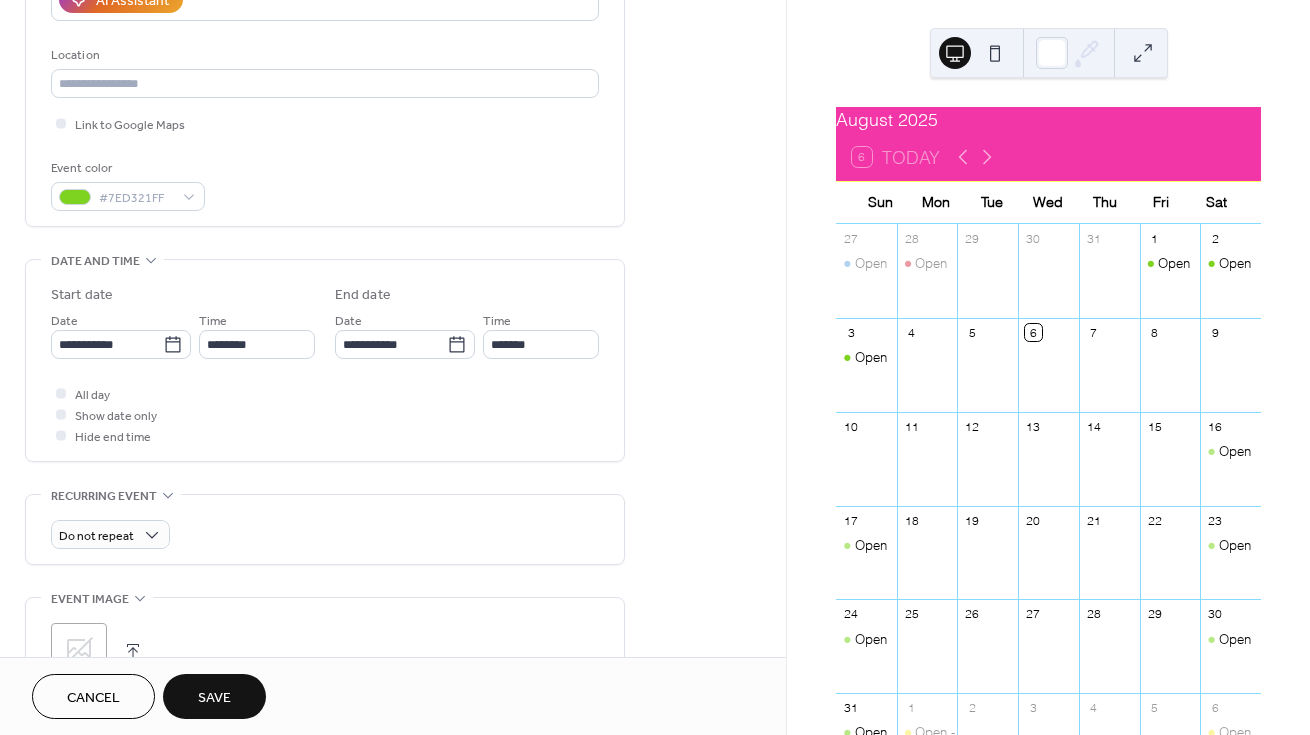 click on "Save" at bounding box center (214, 698) 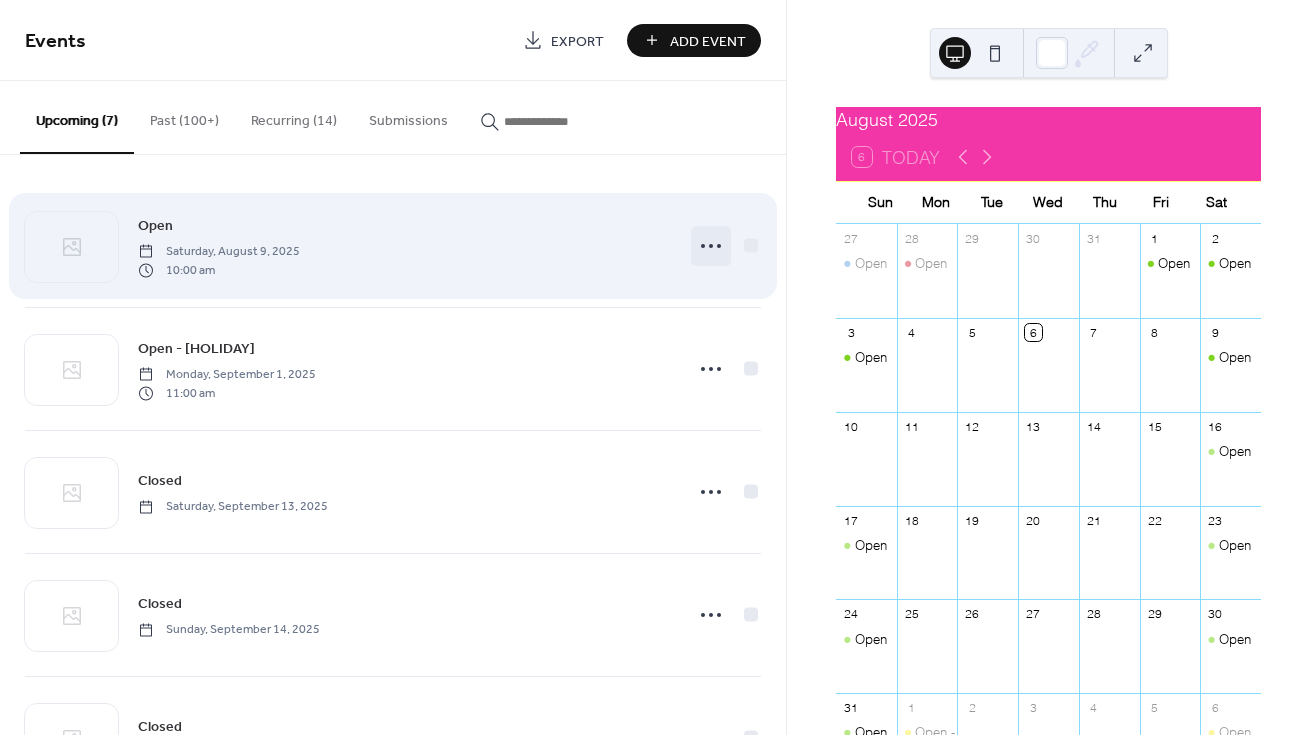 click 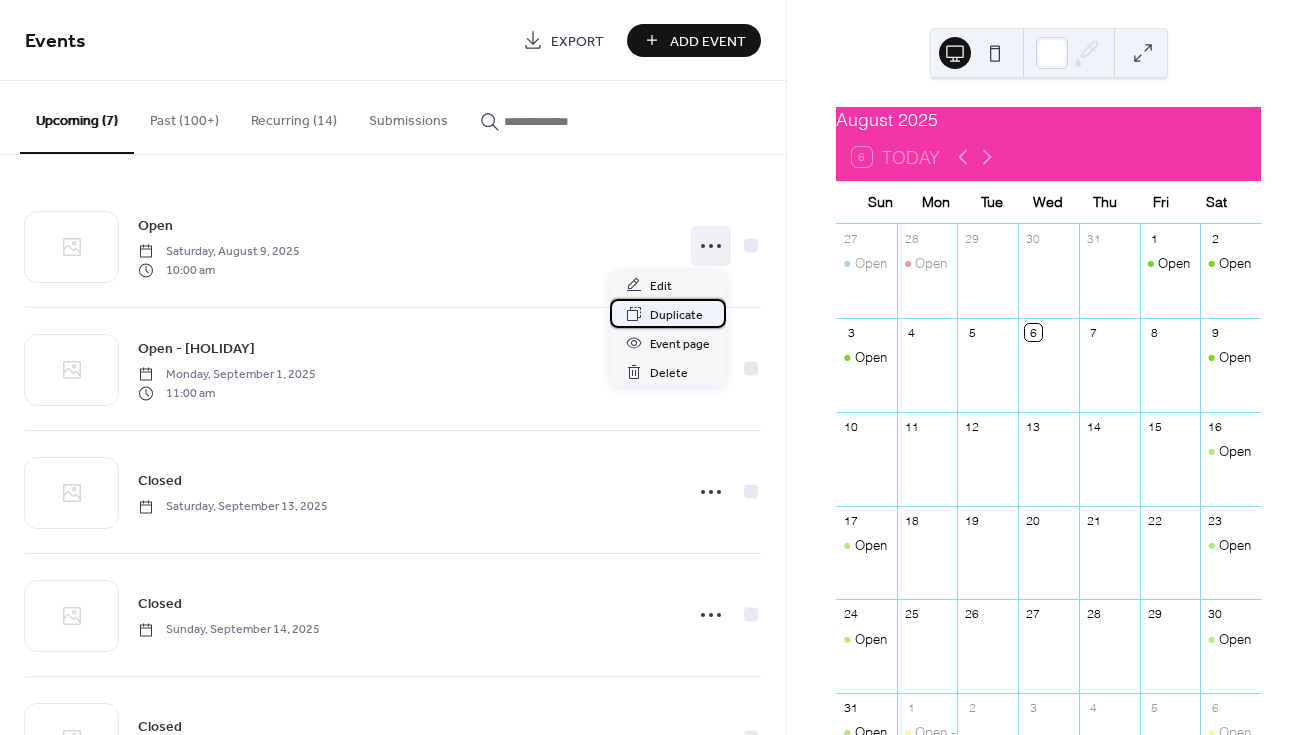 click on "Duplicate" at bounding box center (676, 315) 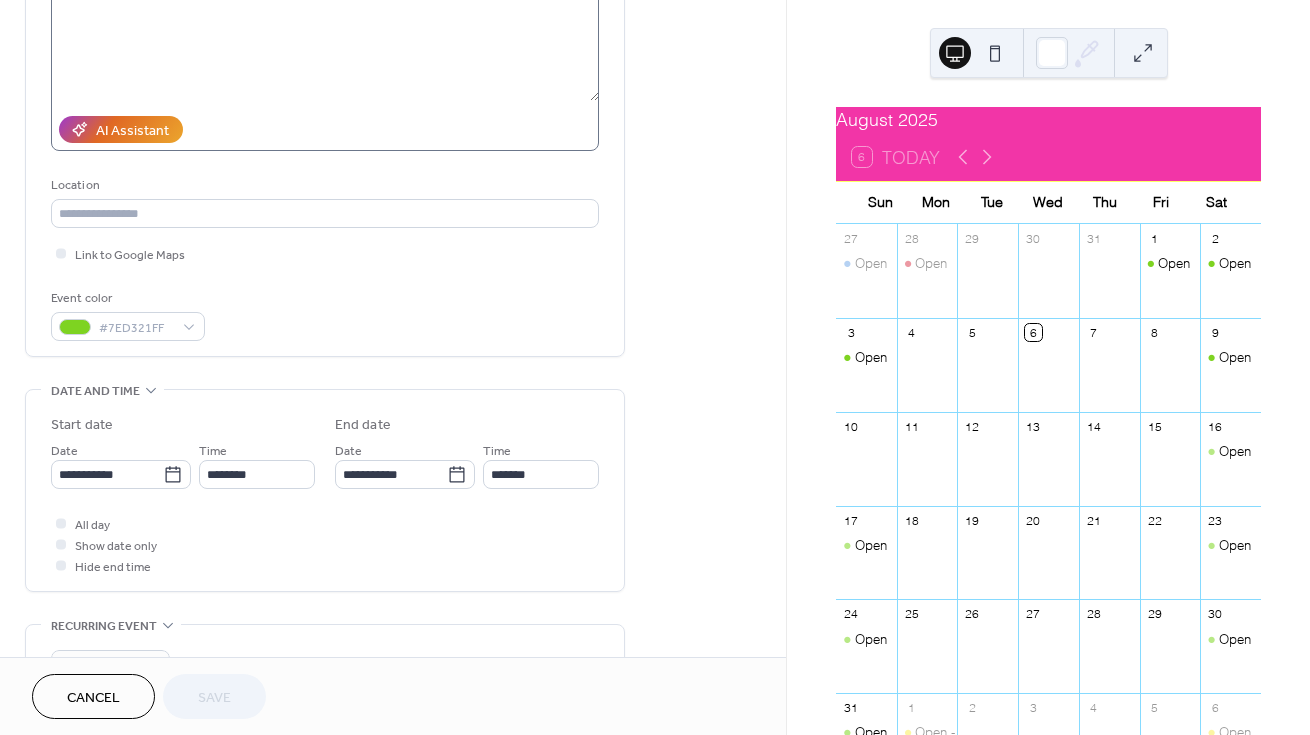 scroll, scrollTop: 267, scrollLeft: 0, axis: vertical 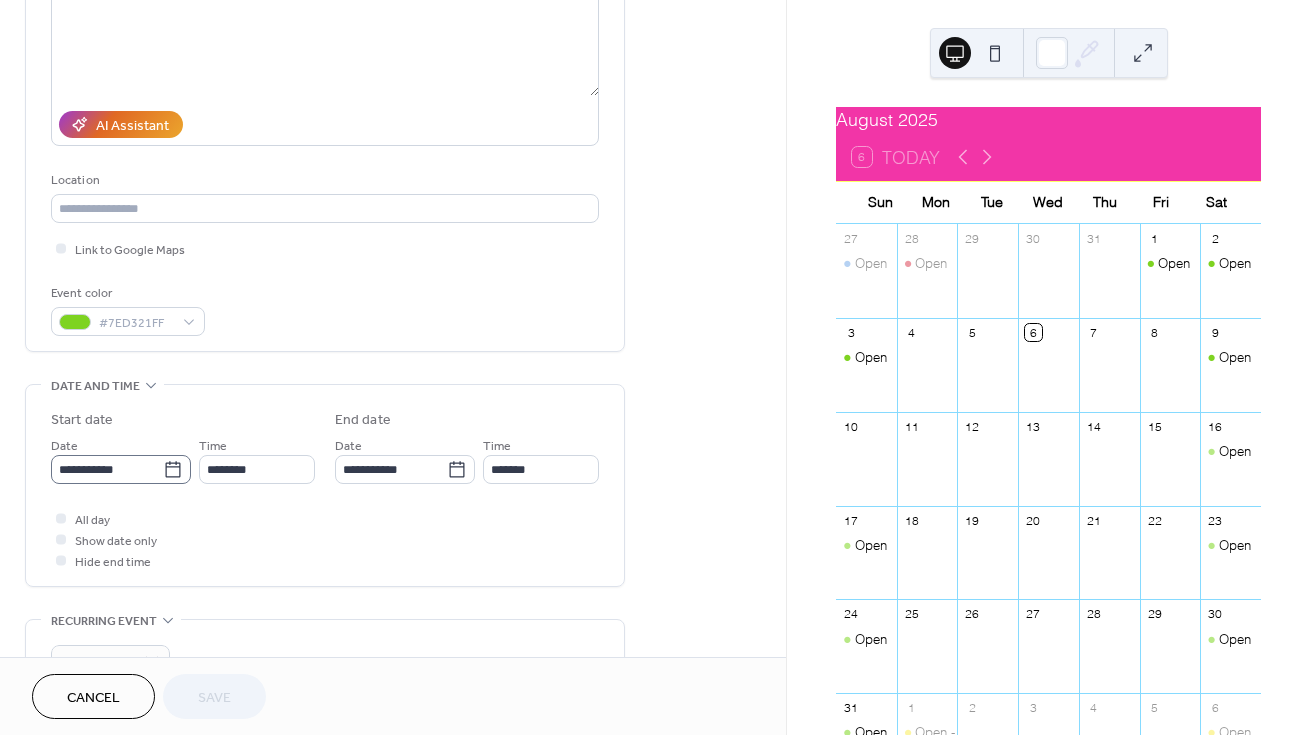click 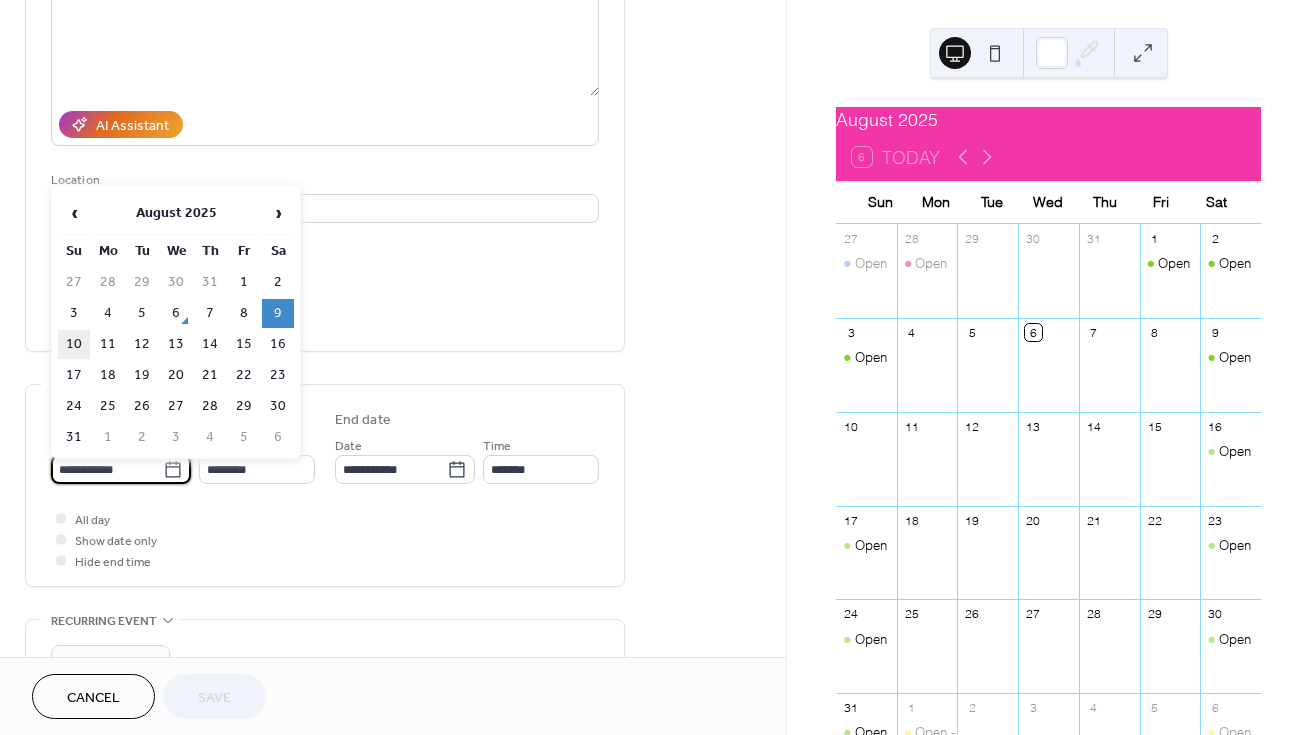 click on "10" at bounding box center (74, 344) 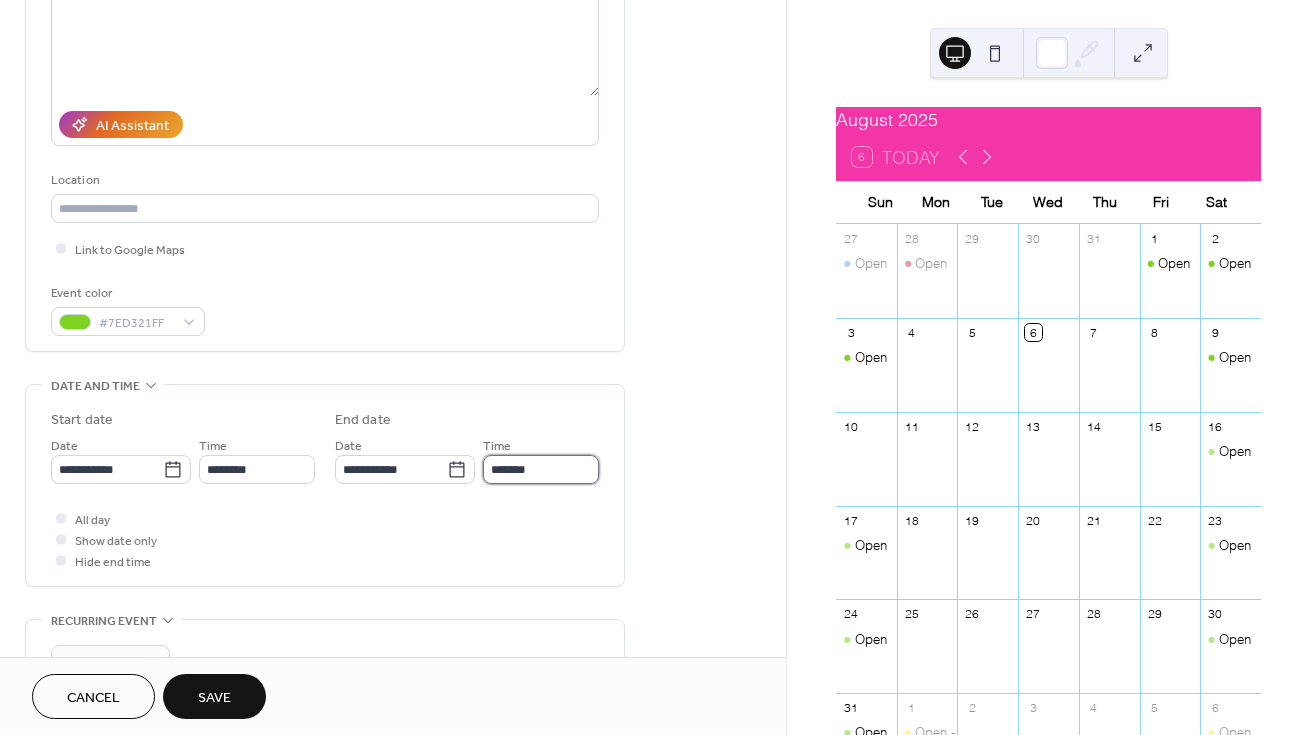 click on "*******" at bounding box center (541, 469) 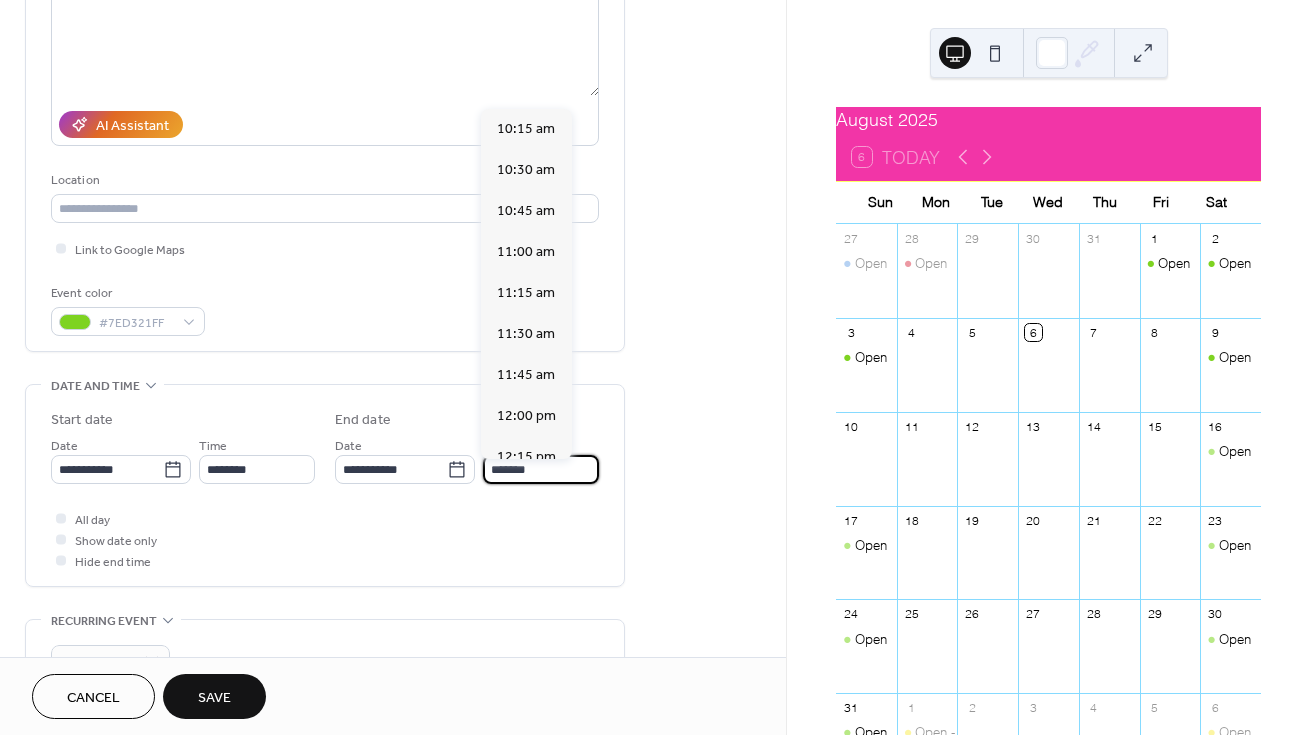 scroll, scrollTop: 451, scrollLeft: 0, axis: vertical 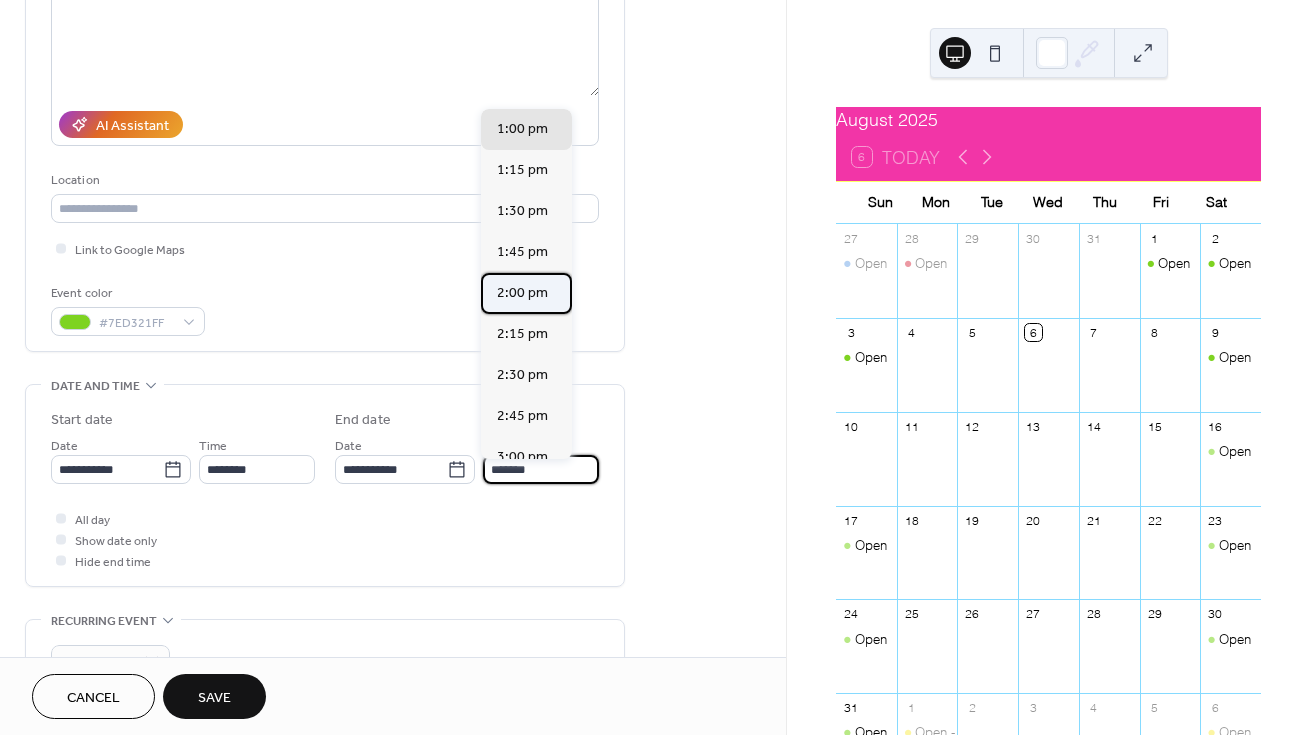 click on "2:00 pm" at bounding box center (522, 293) 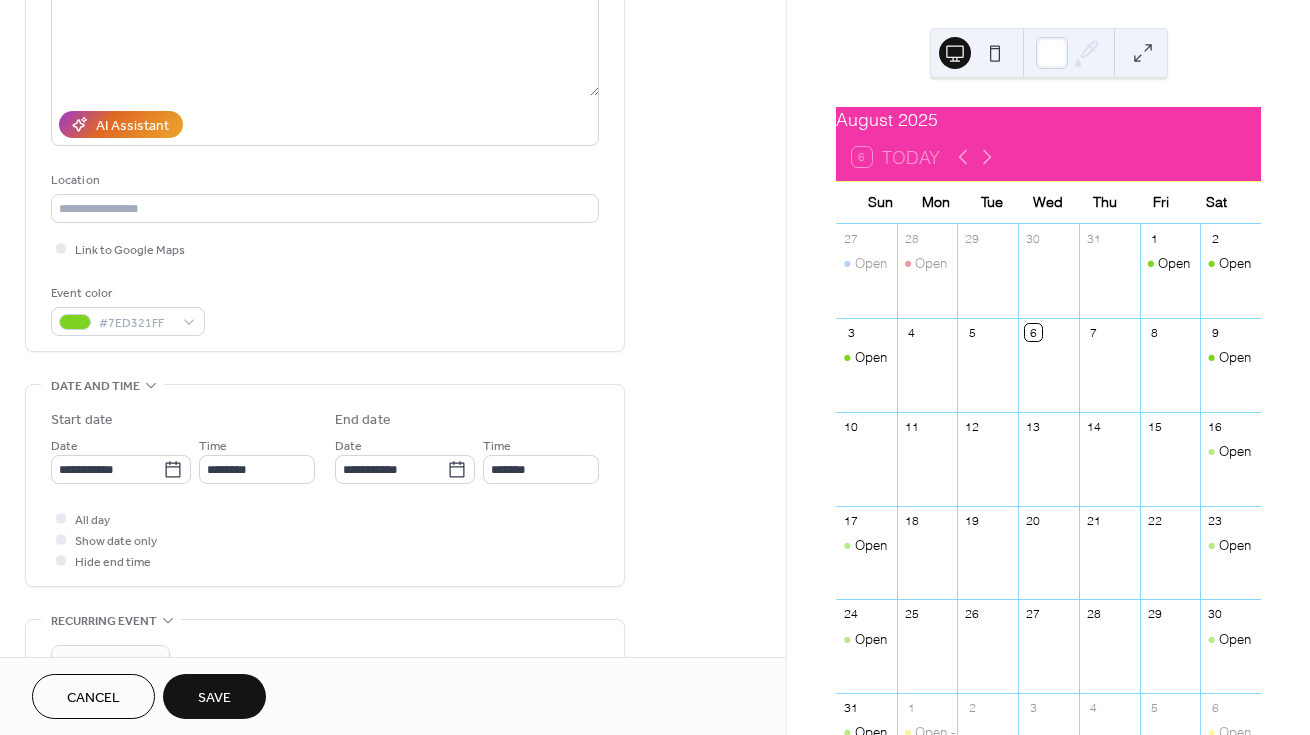 type on "*******" 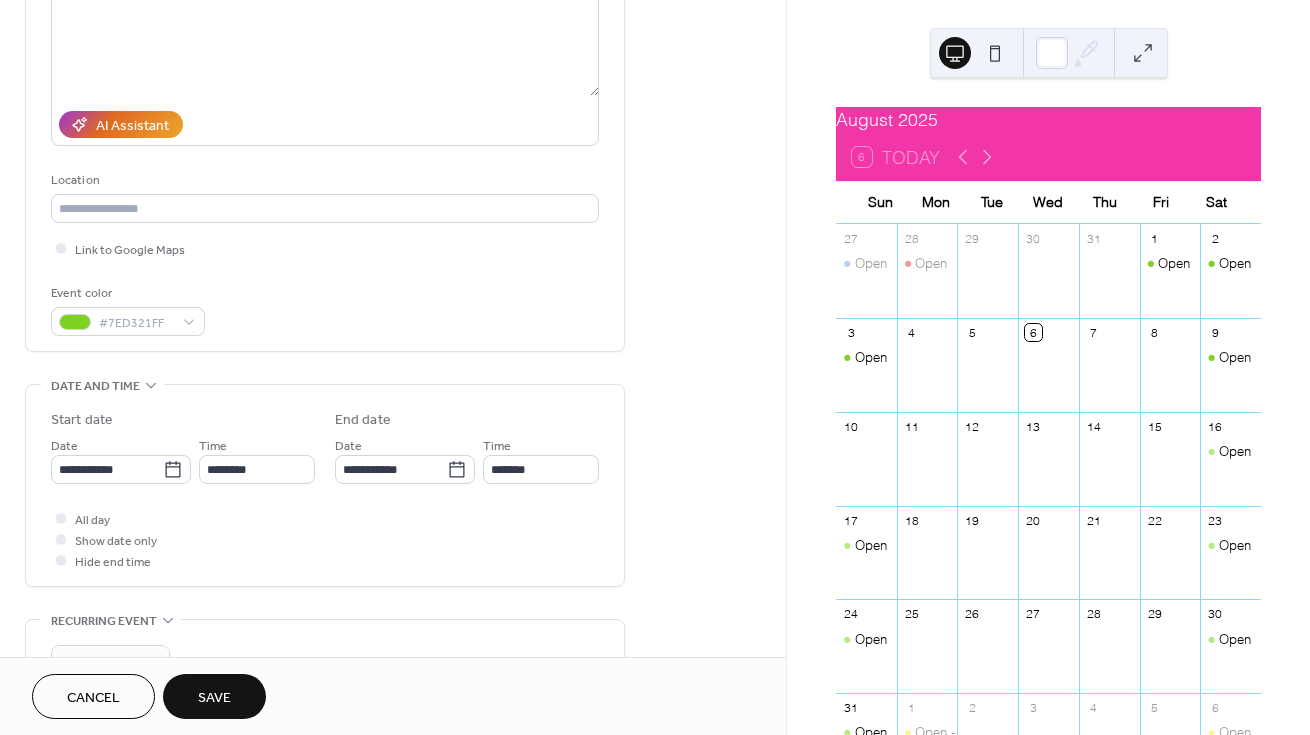 click on "Save" at bounding box center [214, 698] 